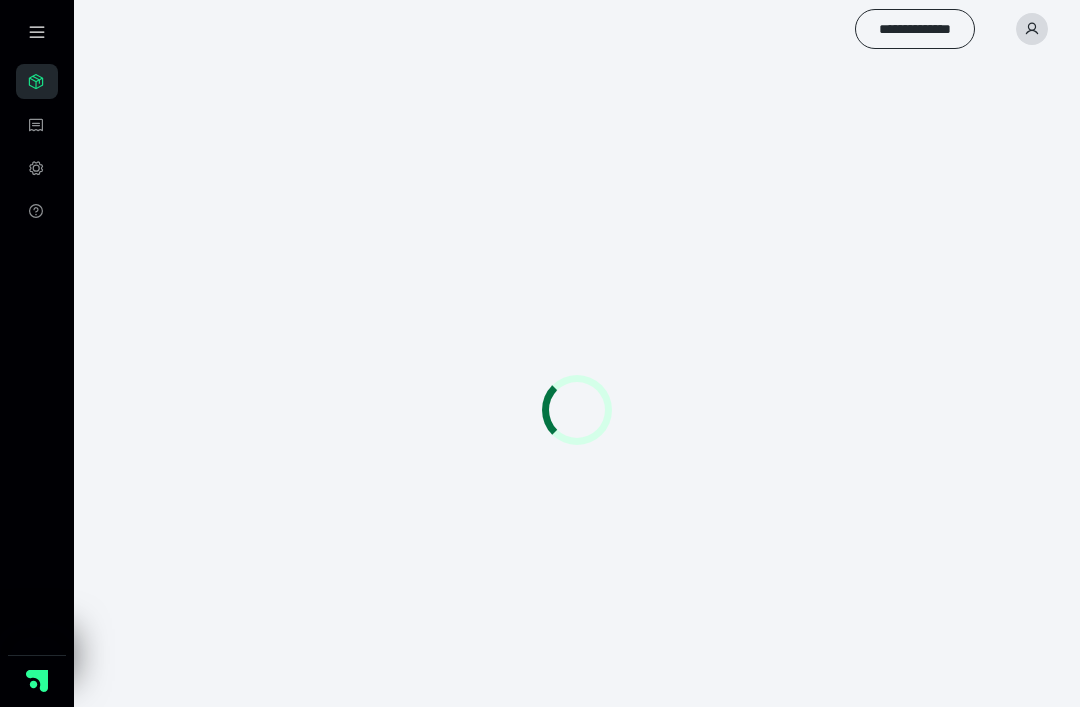 scroll, scrollTop: 0, scrollLeft: 0, axis: both 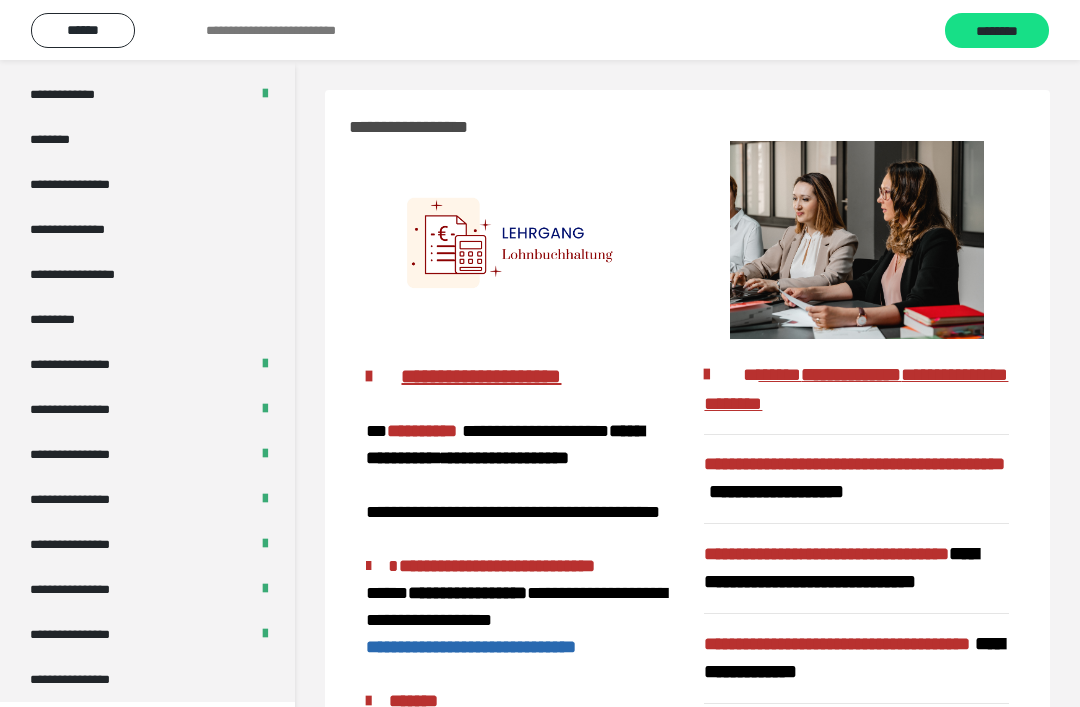 click on "**********" at bounding box center [87, 679] 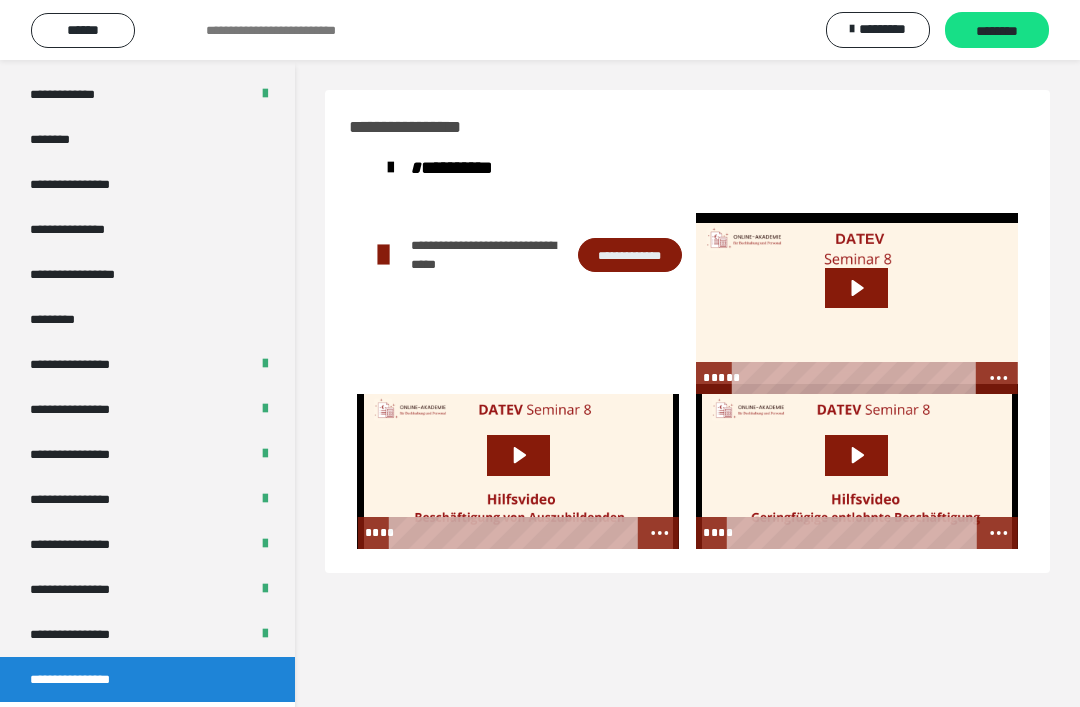 click 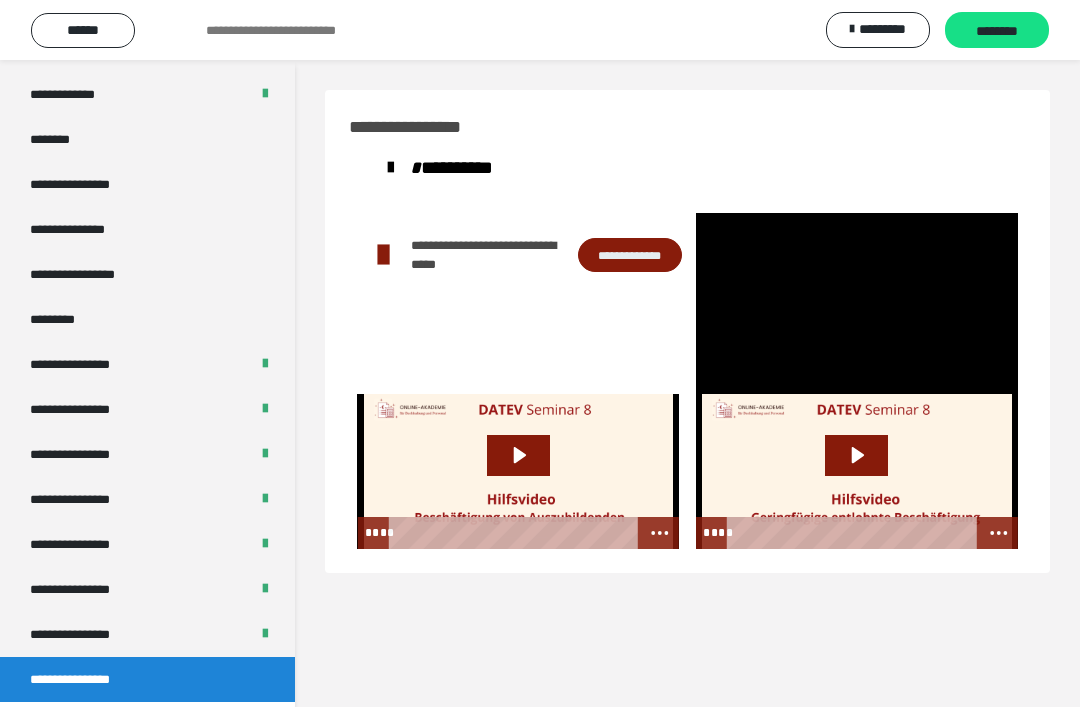 click at bounding box center [857, 303] 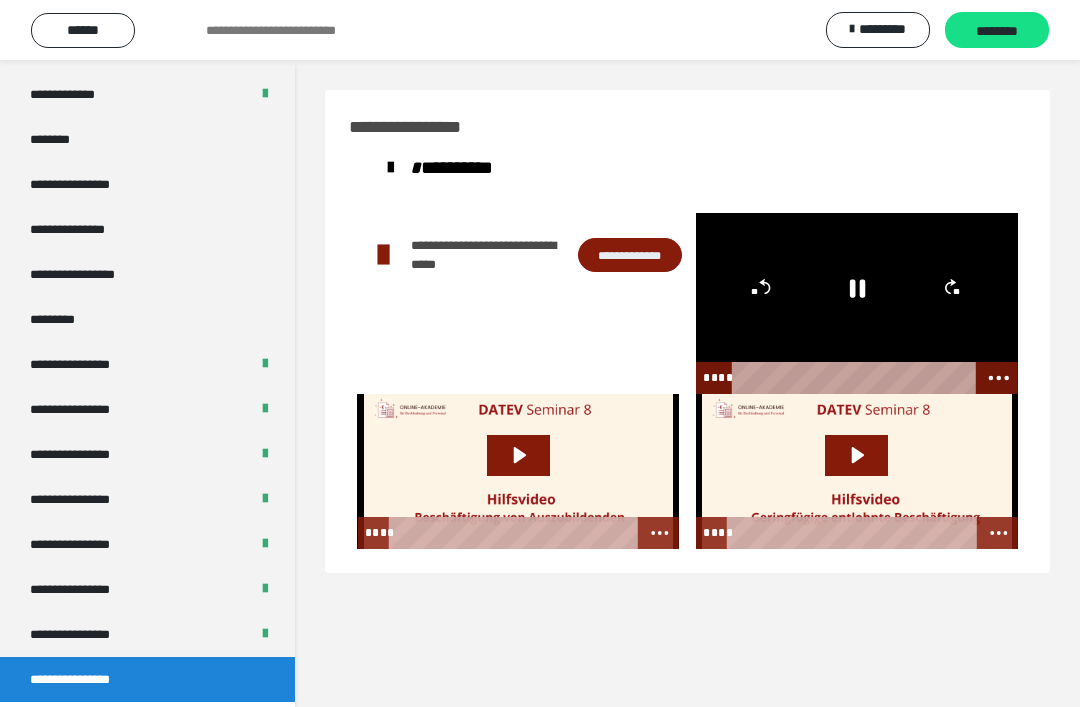 click 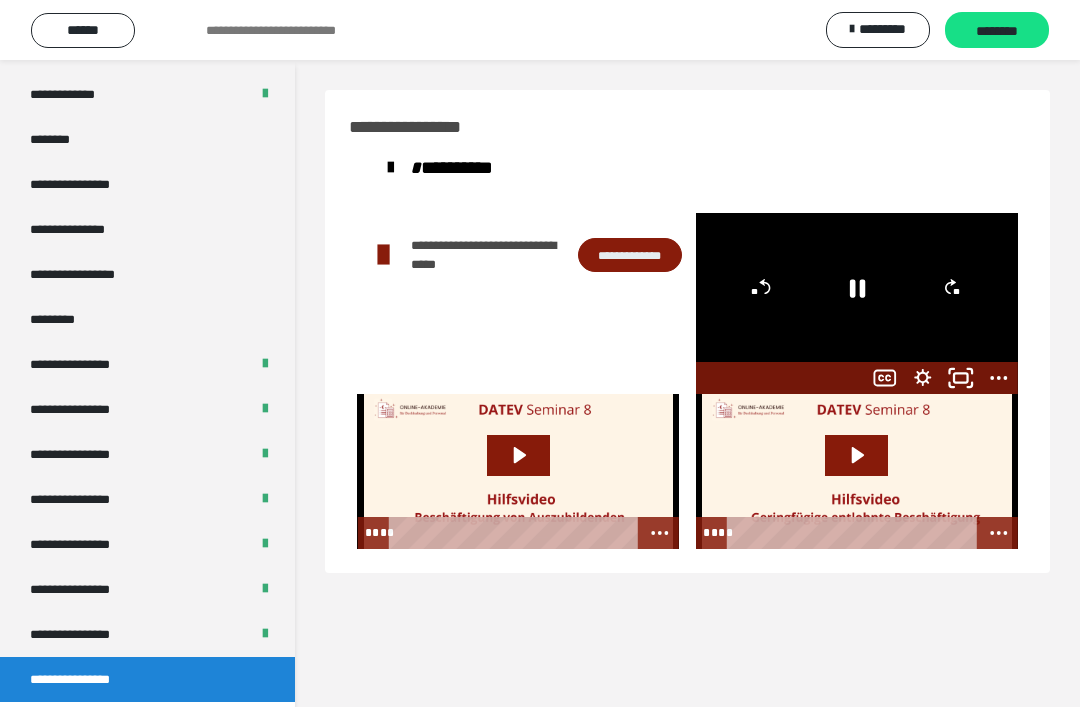 click 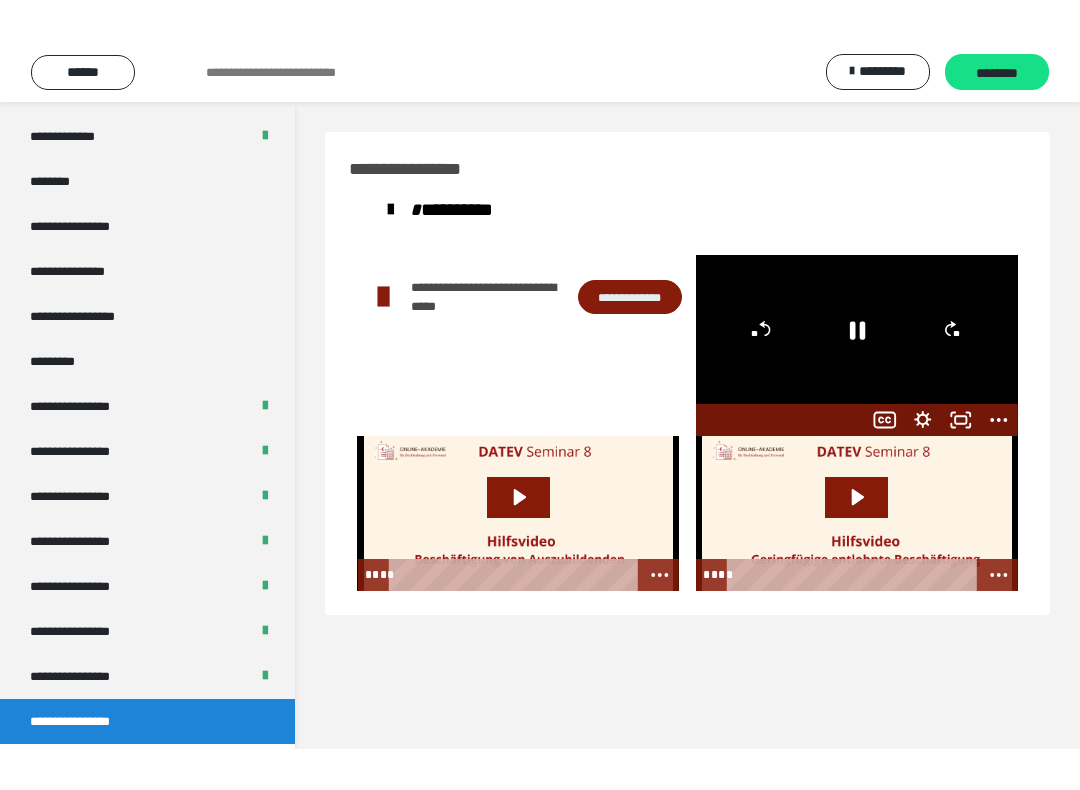 scroll, scrollTop: 20, scrollLeft: 0, axis: vertical 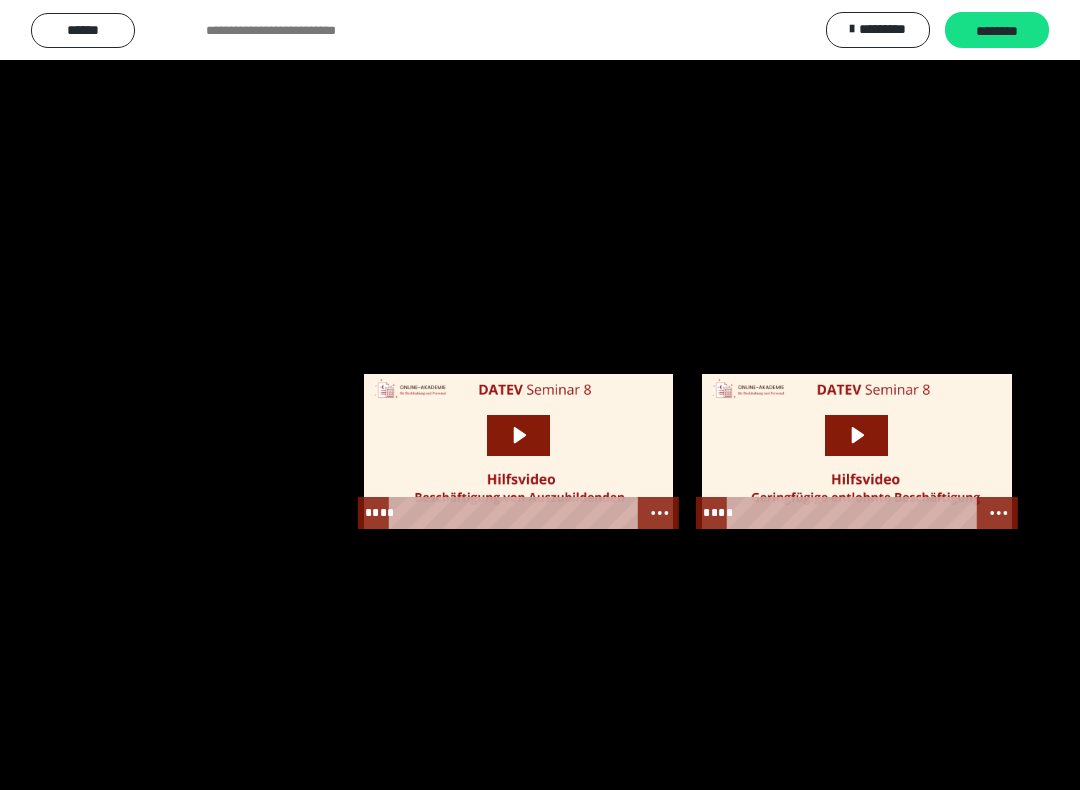 click at bounding box center (540, 395) 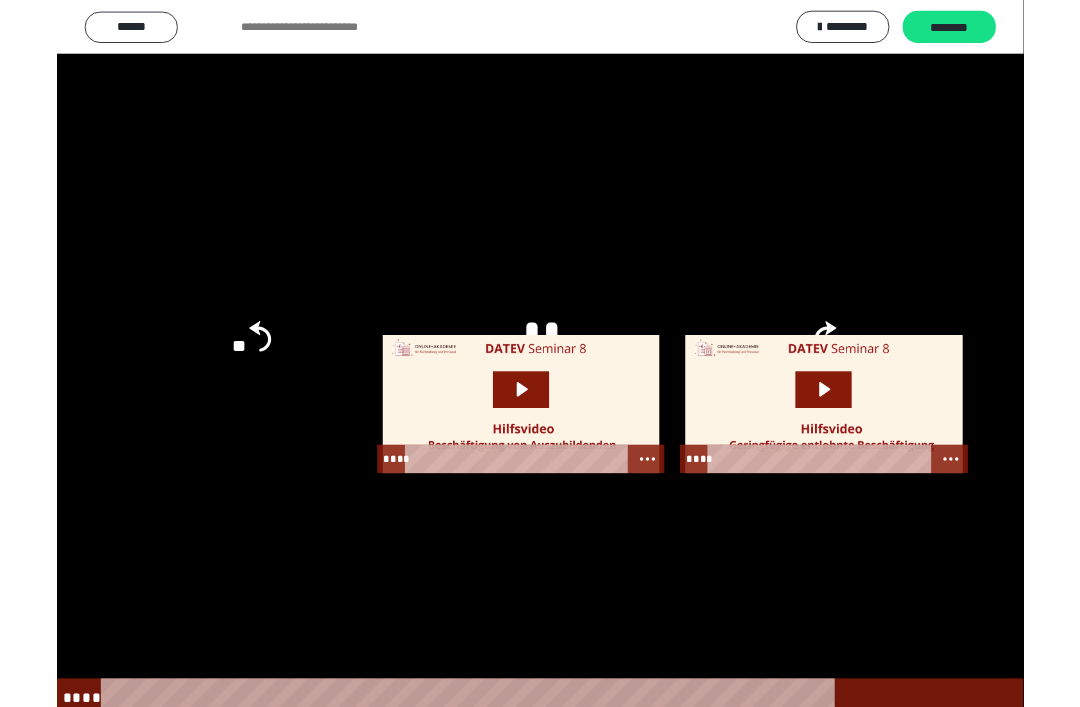 scroll, scrollTop: 0, scrollLeft: 0, axis: both 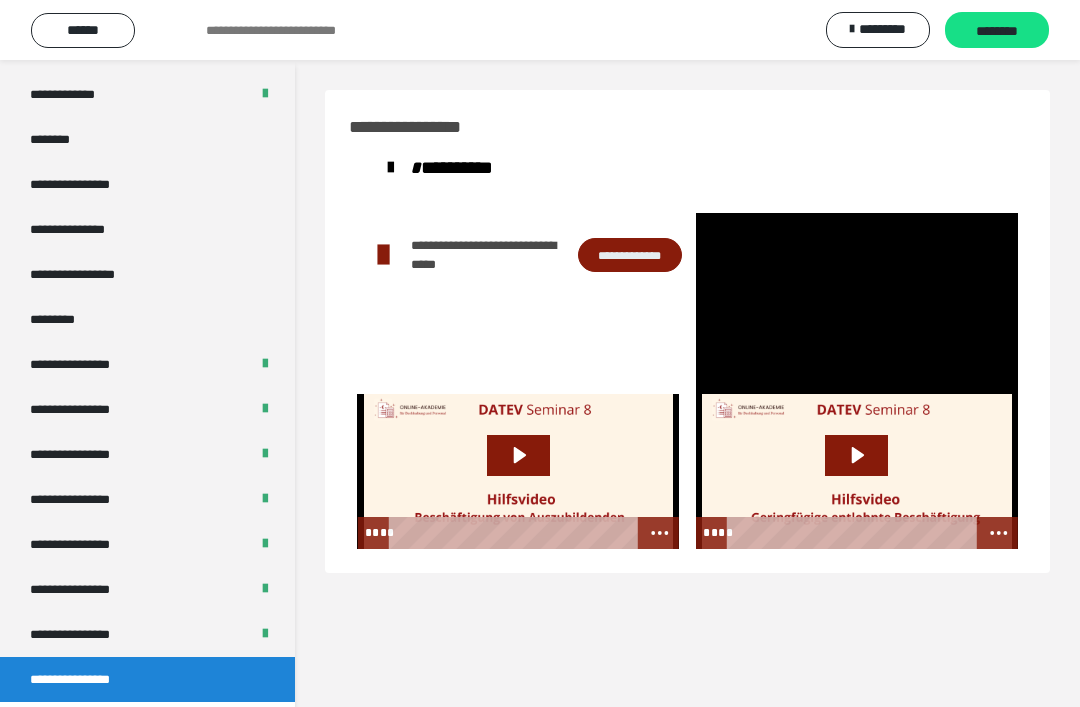 click at bounding box center [857, 303] 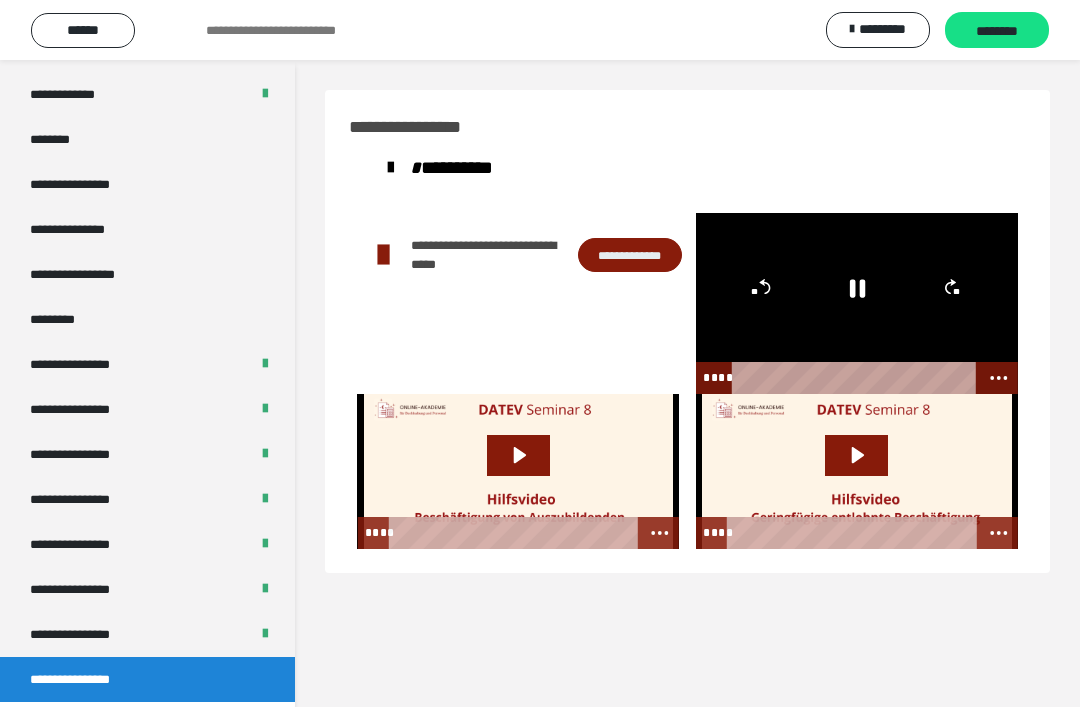 click 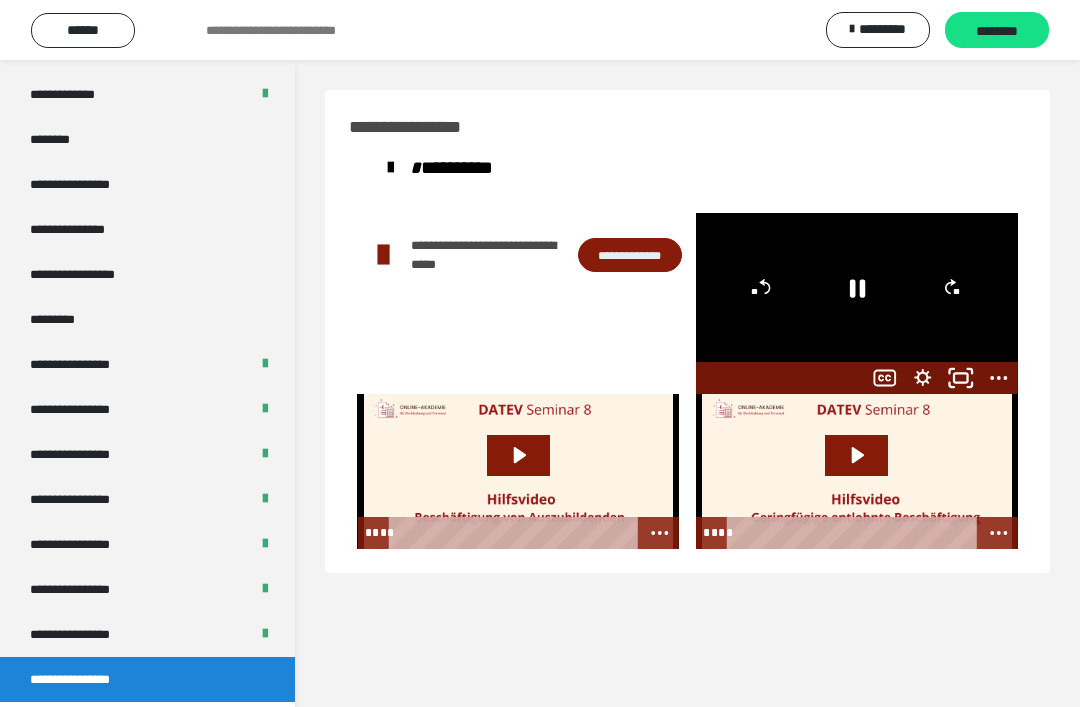 click 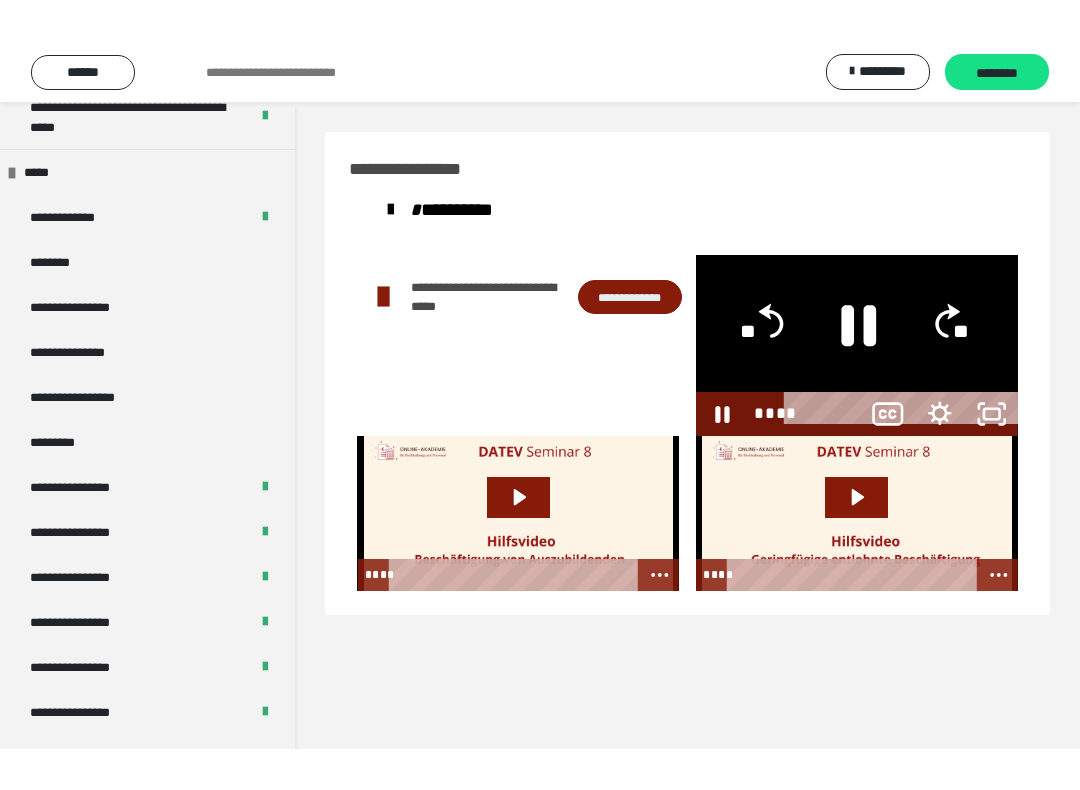 scroll, scrollTop: 20, scrollLeft: 0, axis: vertical 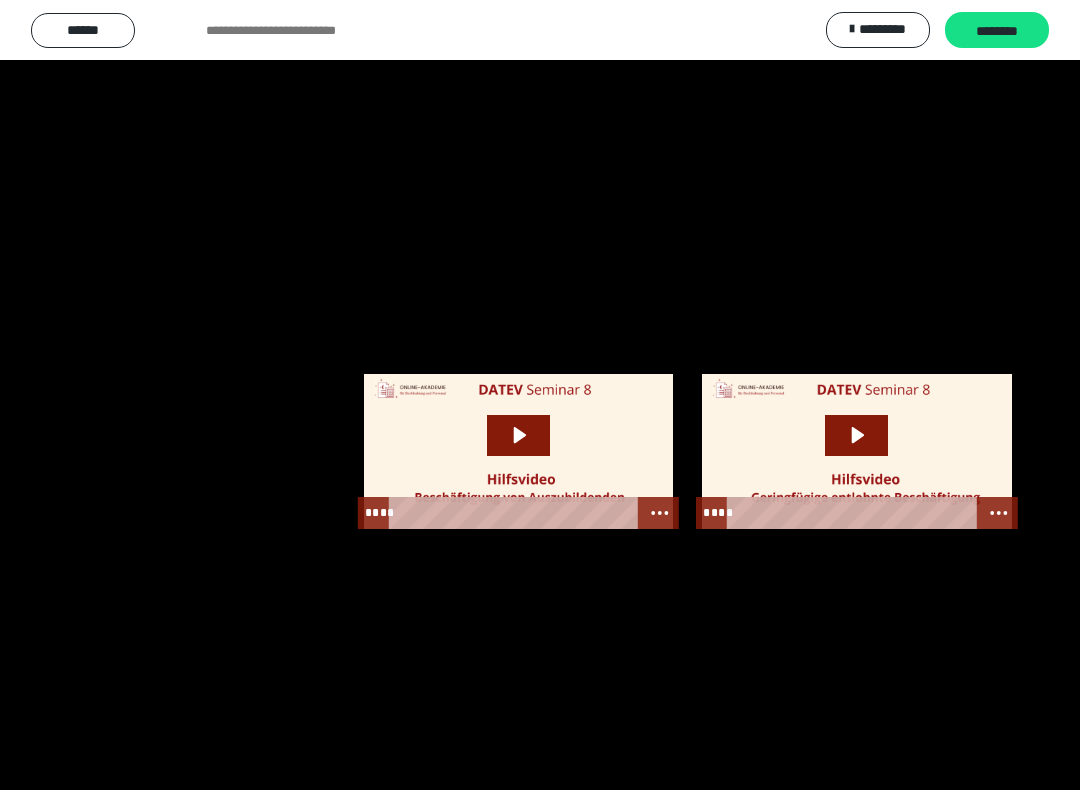 click at bounding box center (540, 395) 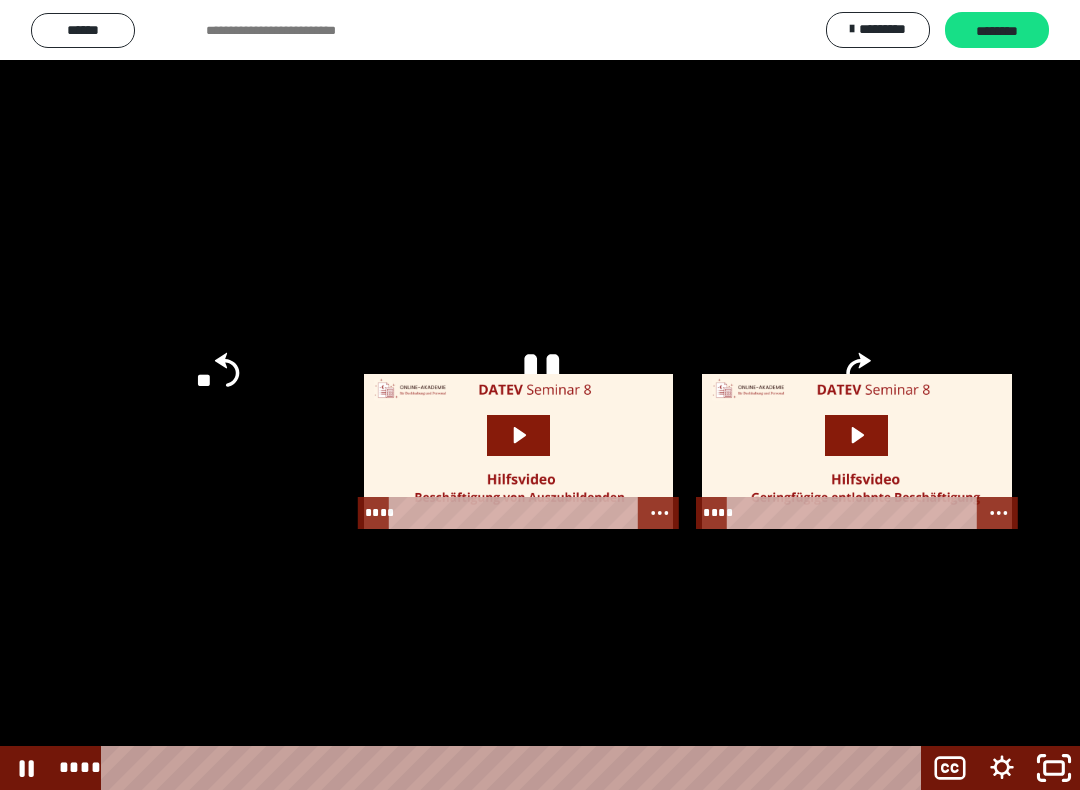 click 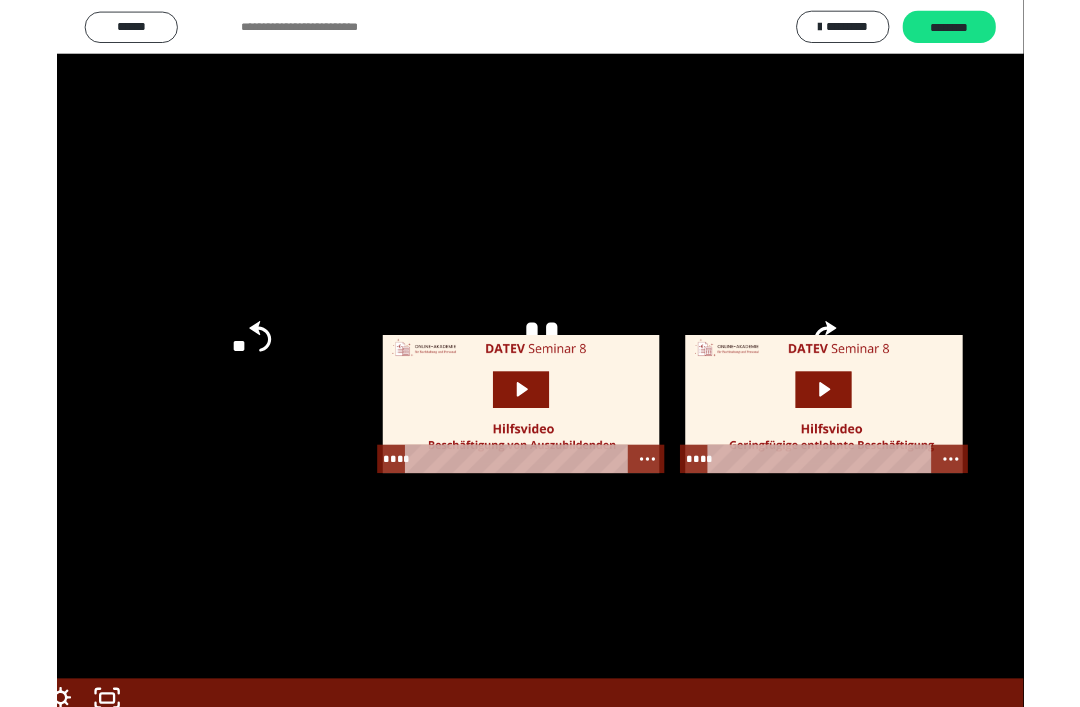 scroll, scrollTop: 0, scrollLeft: 0, axis: both 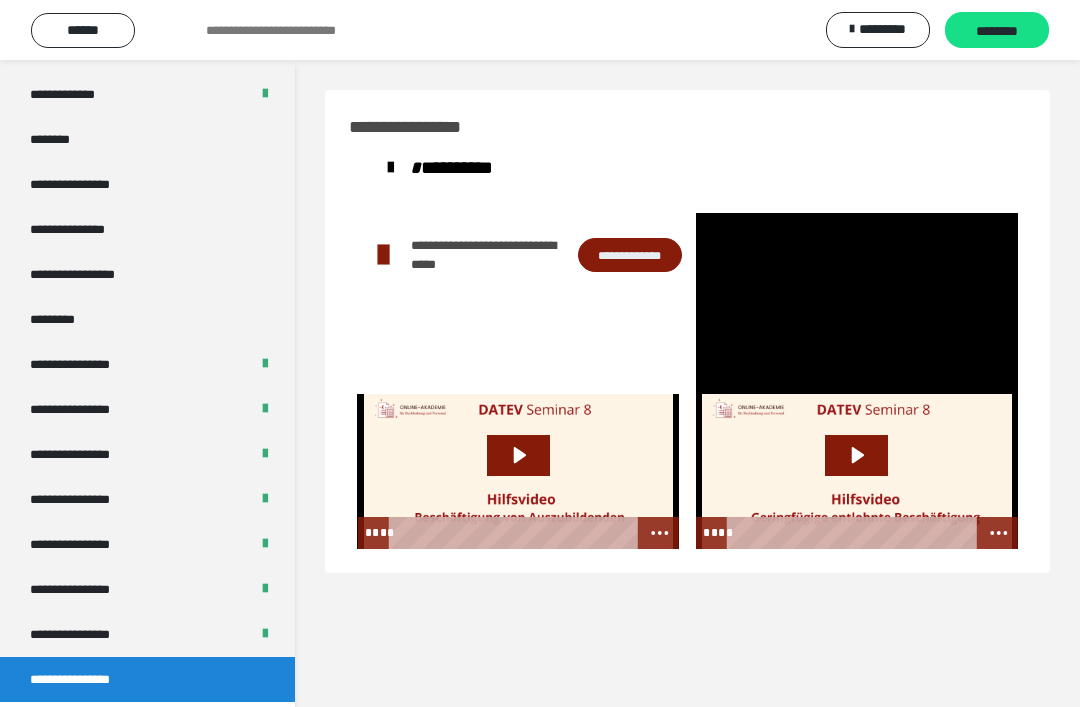 click at bounding box center (857, 303) 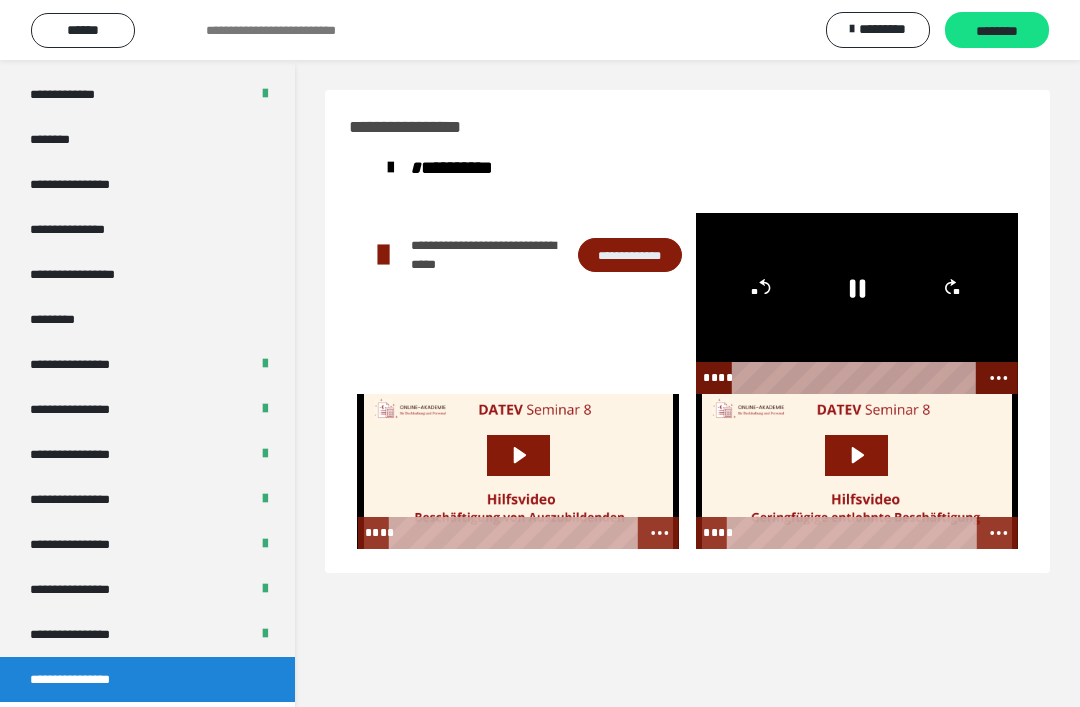 click 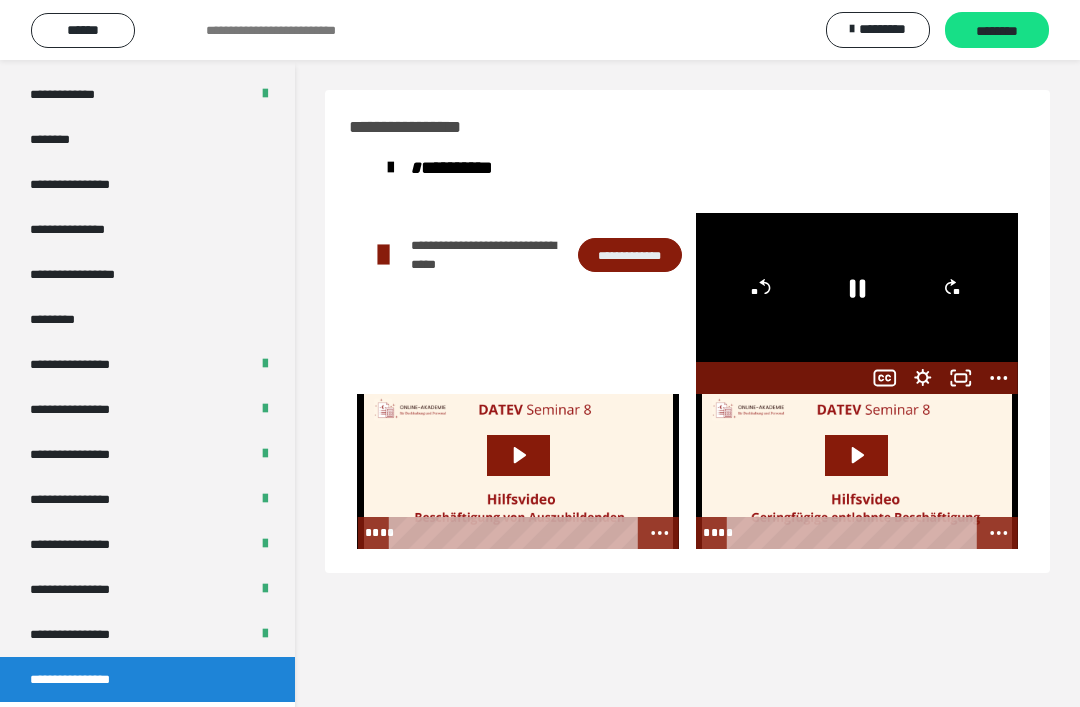click 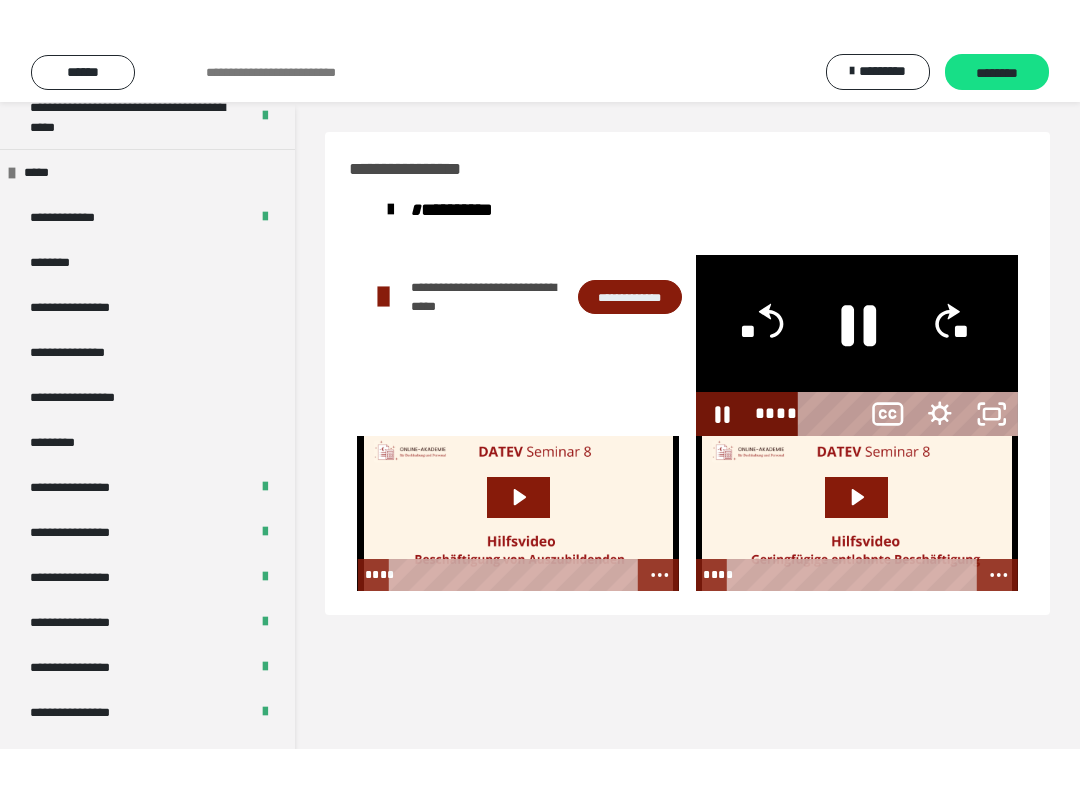 scroll, scrollTop: 20, scrollLeft: 0, axis: vertical 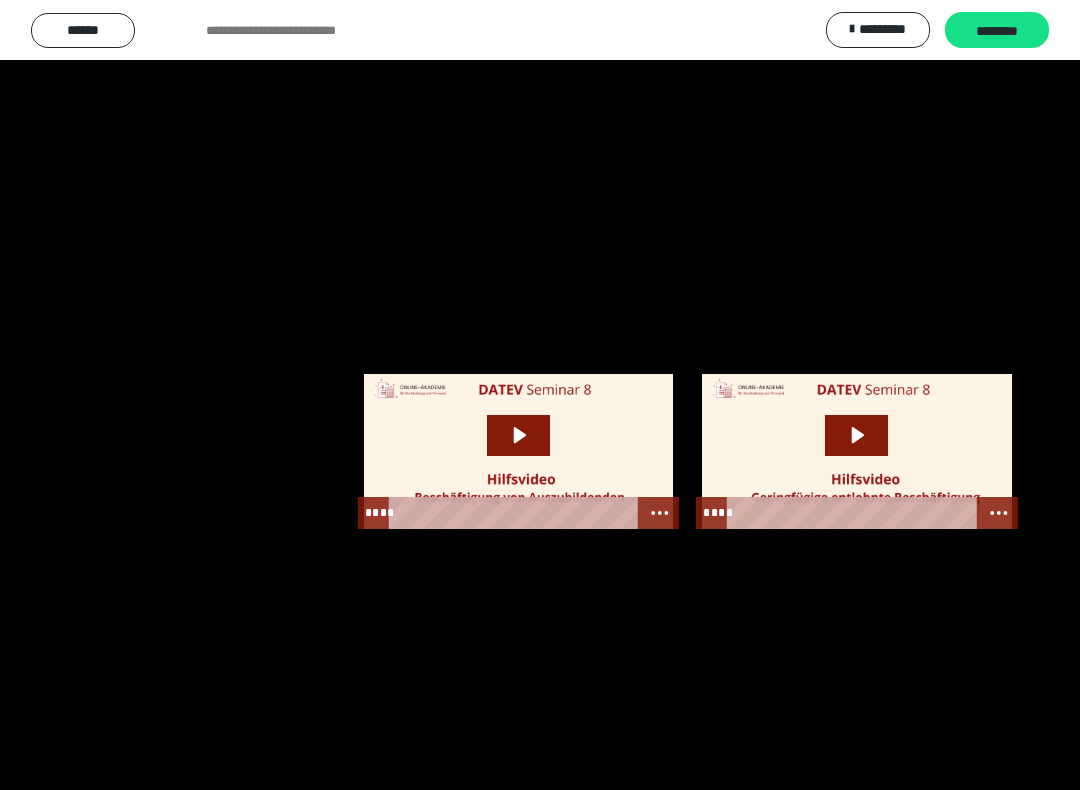 click at bounding box center (540, 395) 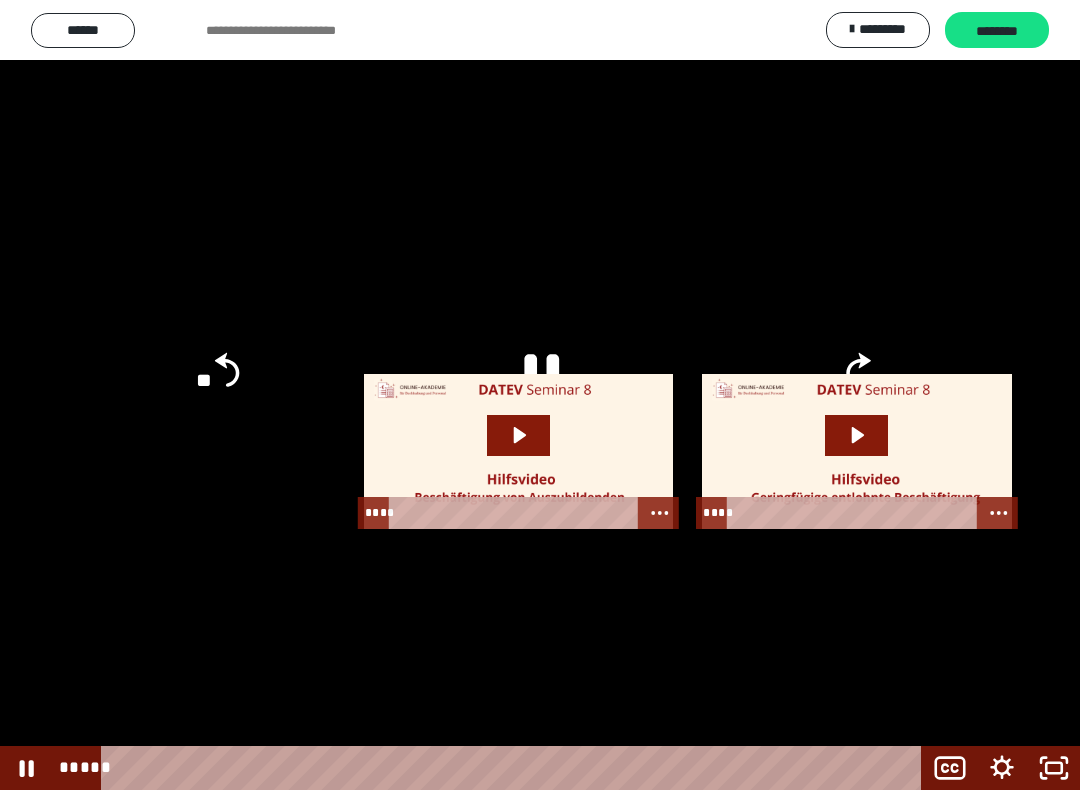 click 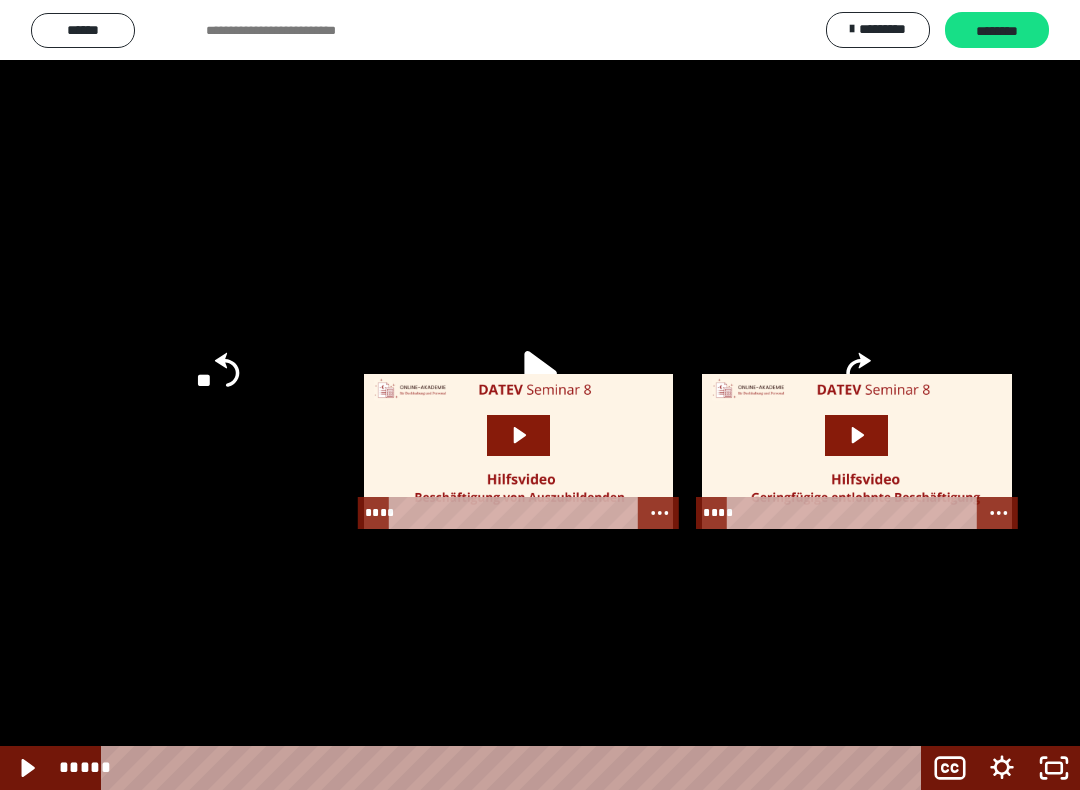 click 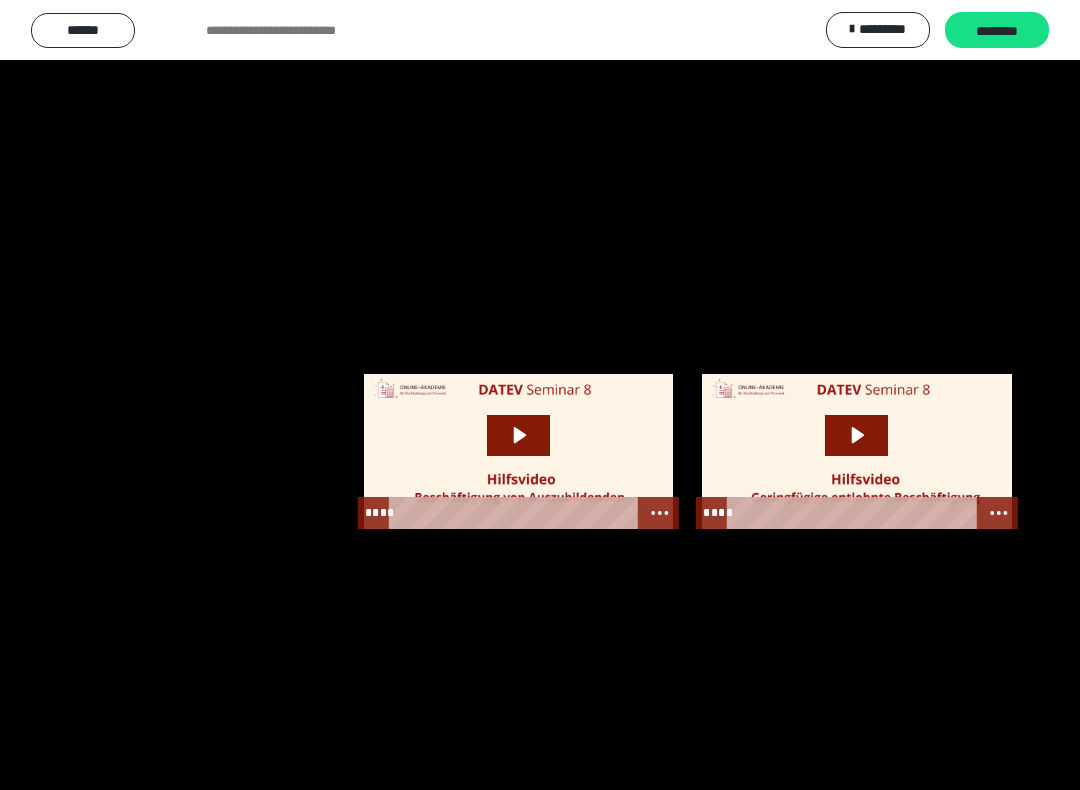 click at bounding box center (540, 395) 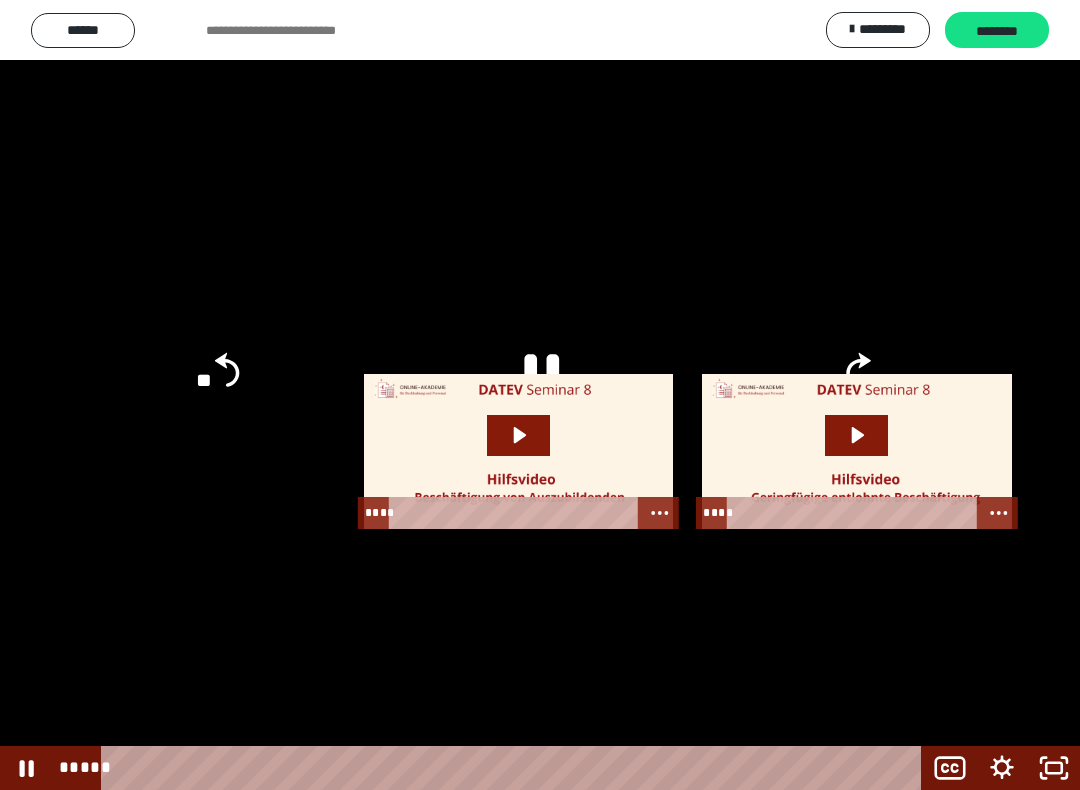 click 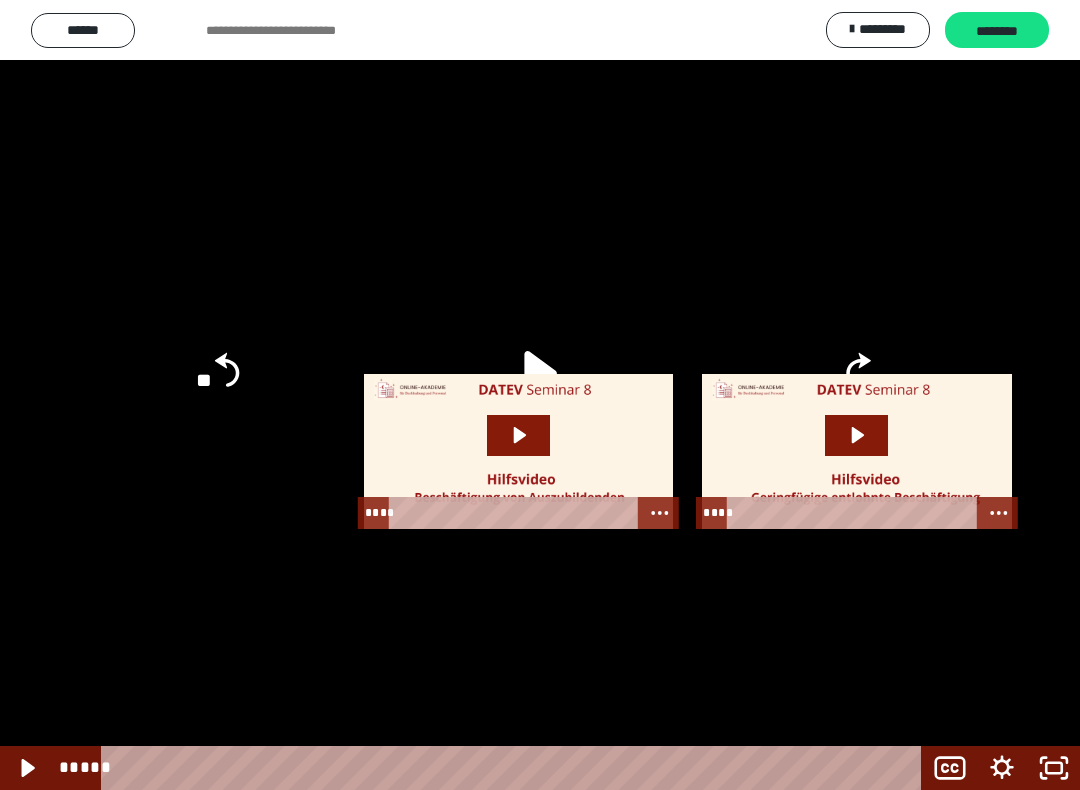 click 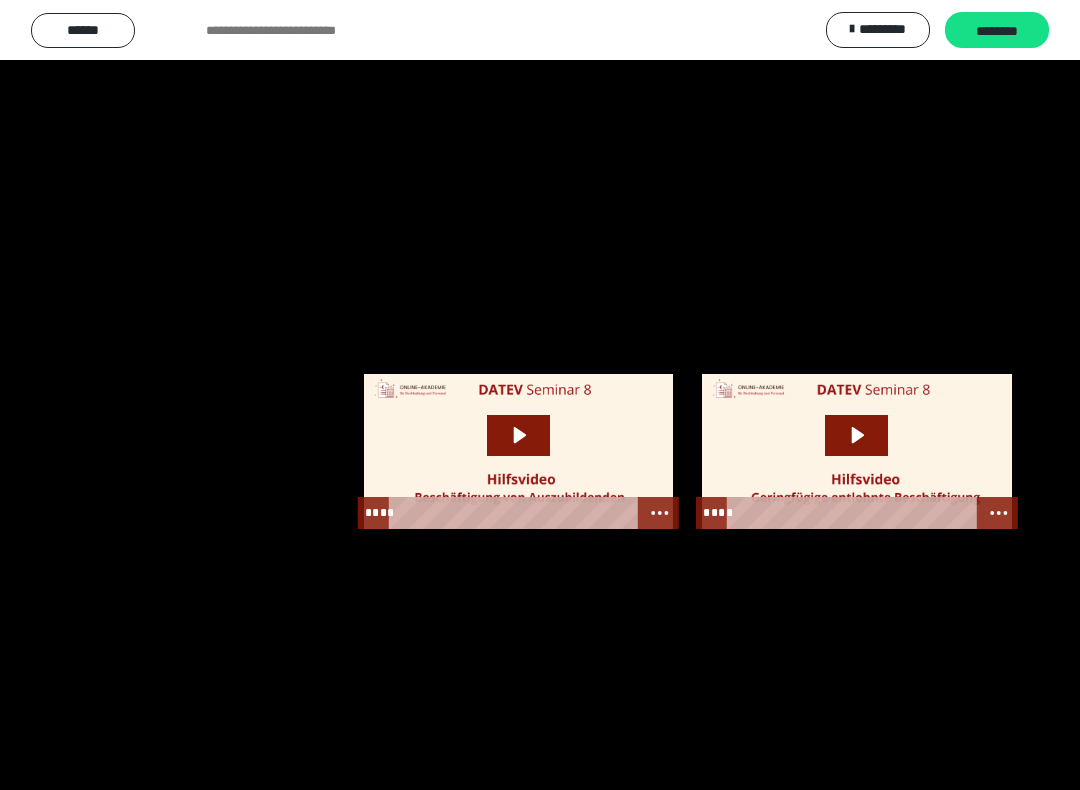 click at bounding box center (540, 395) 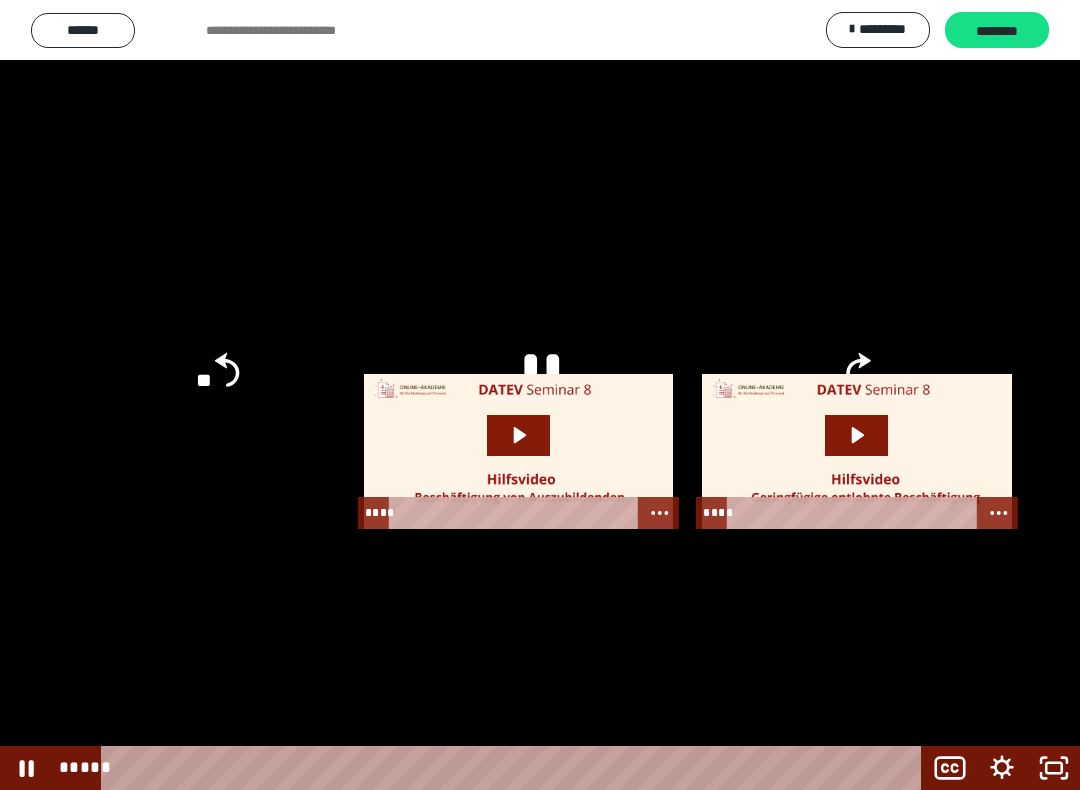 click 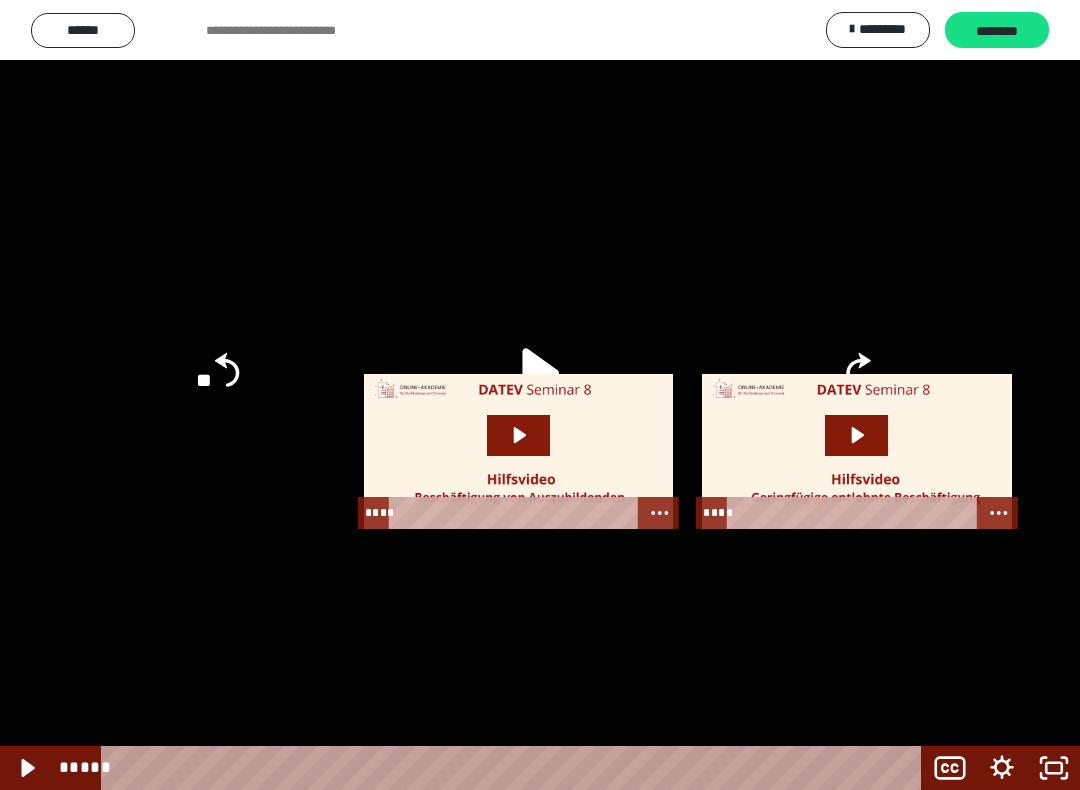 click 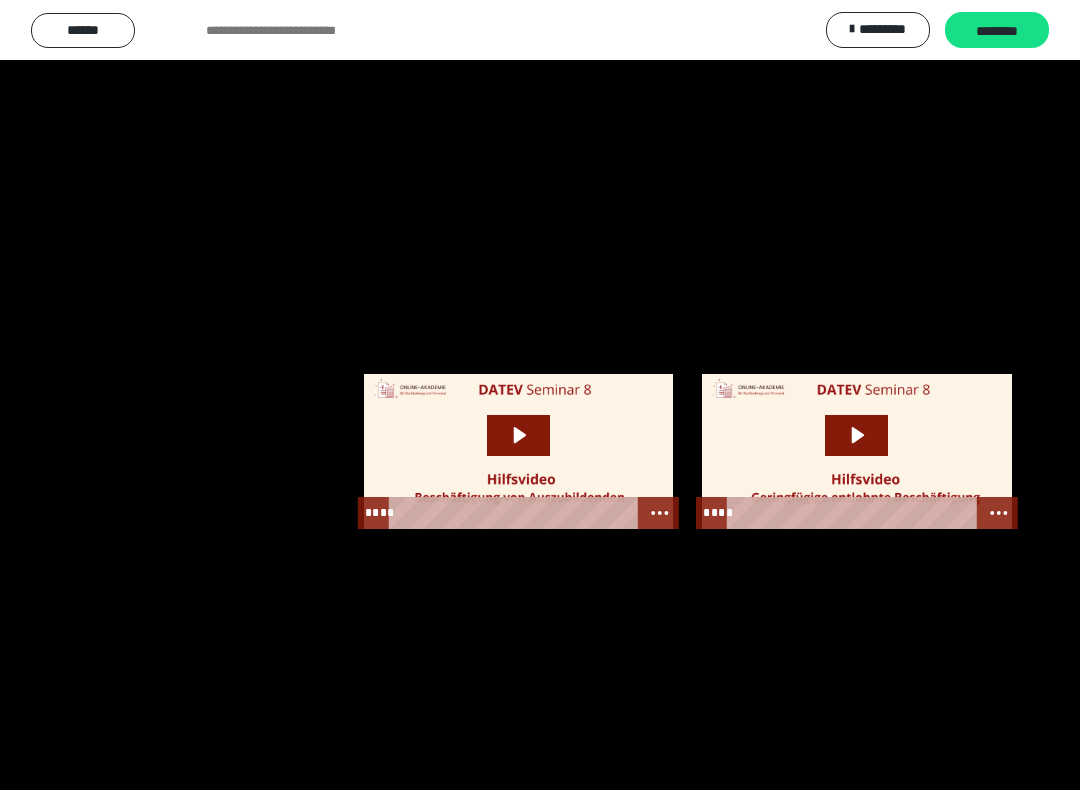 click at bounding box center (540, 395) 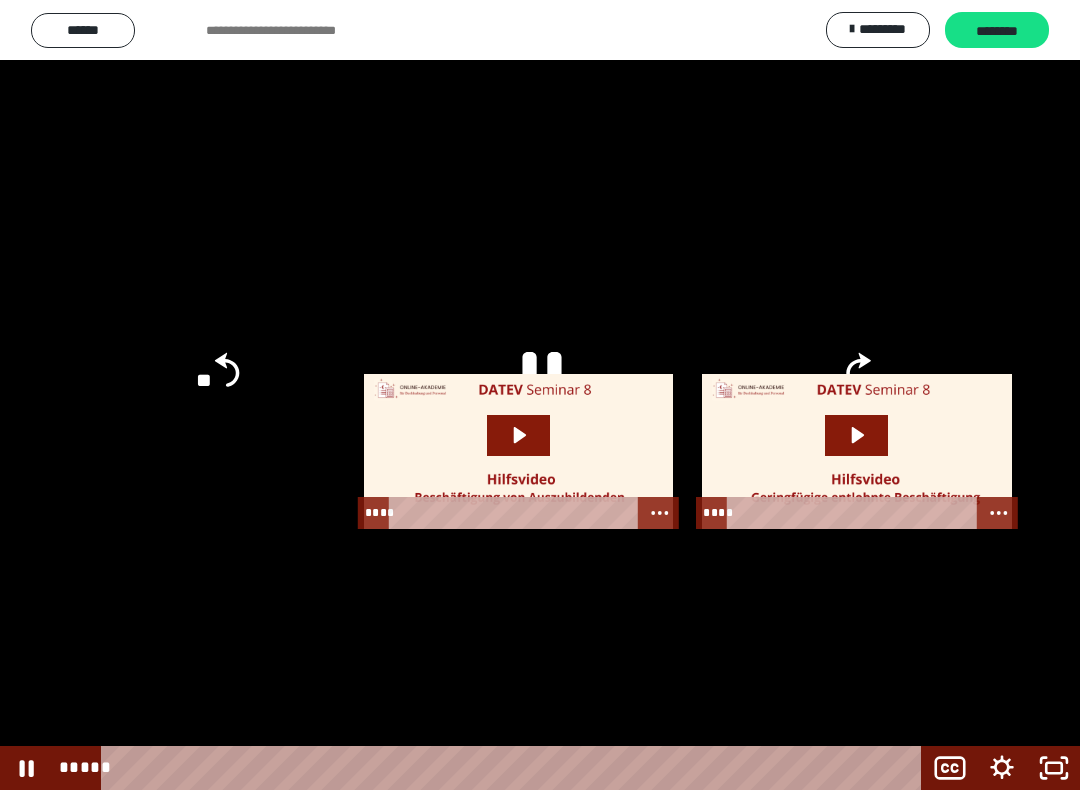 click 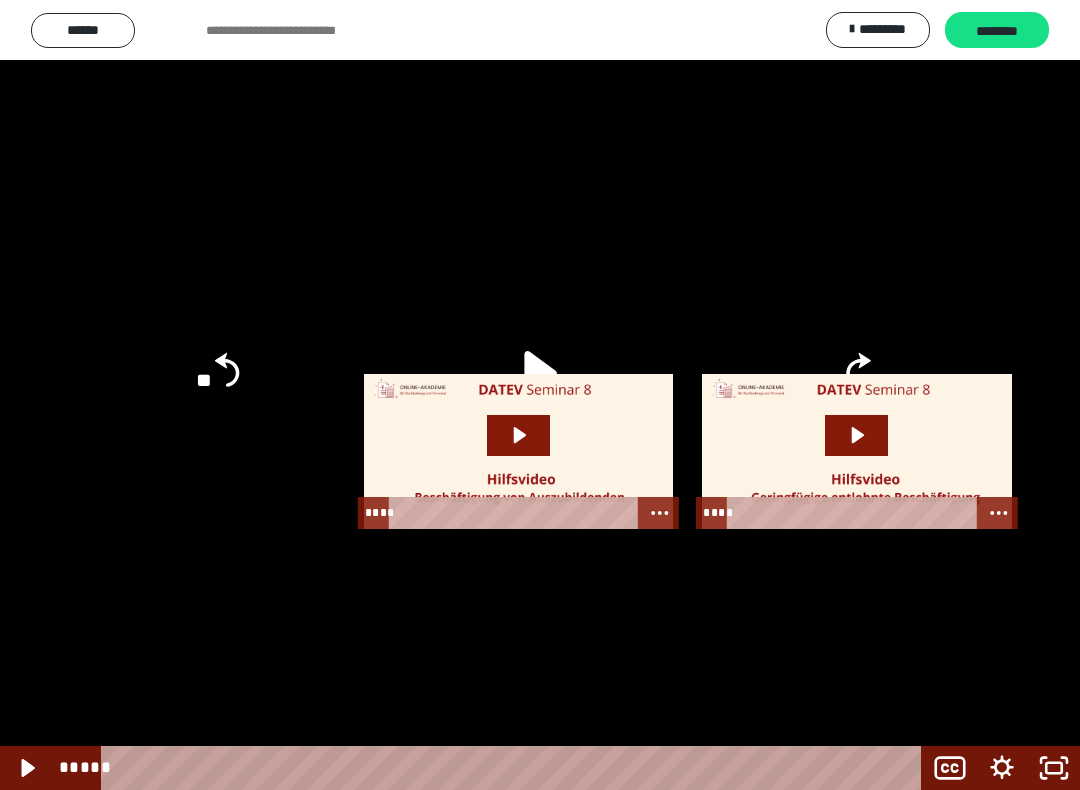 click 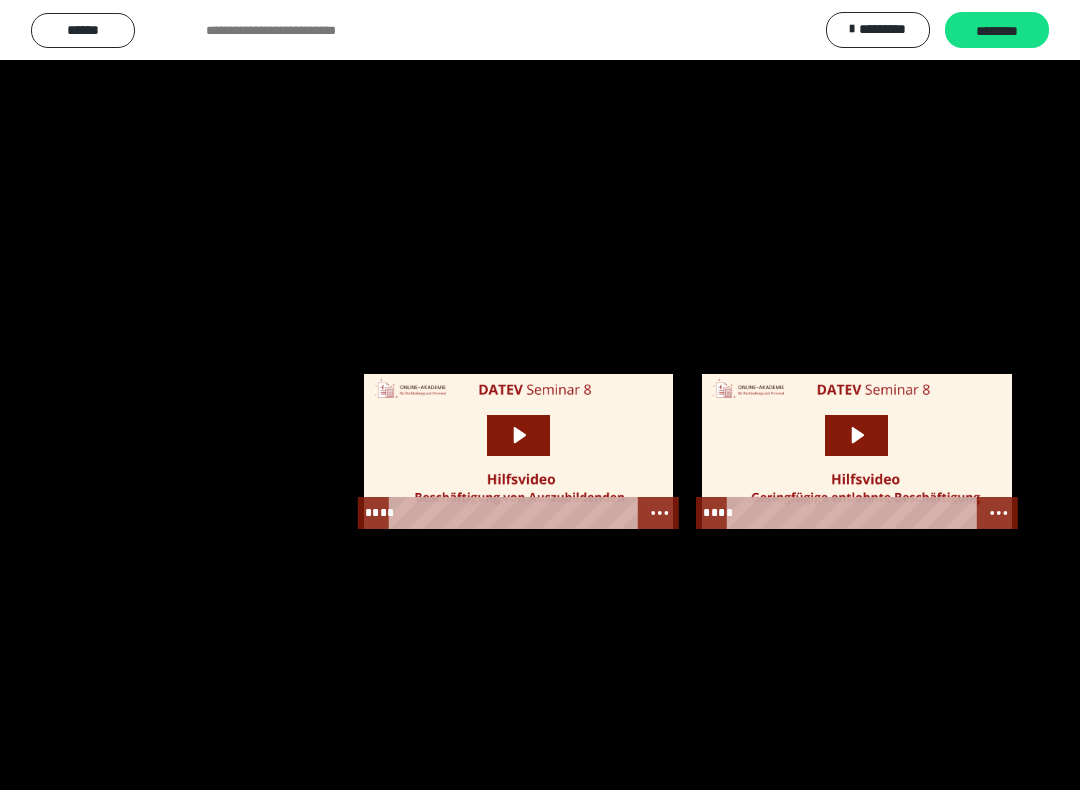 click at bounding box center (540, 395) 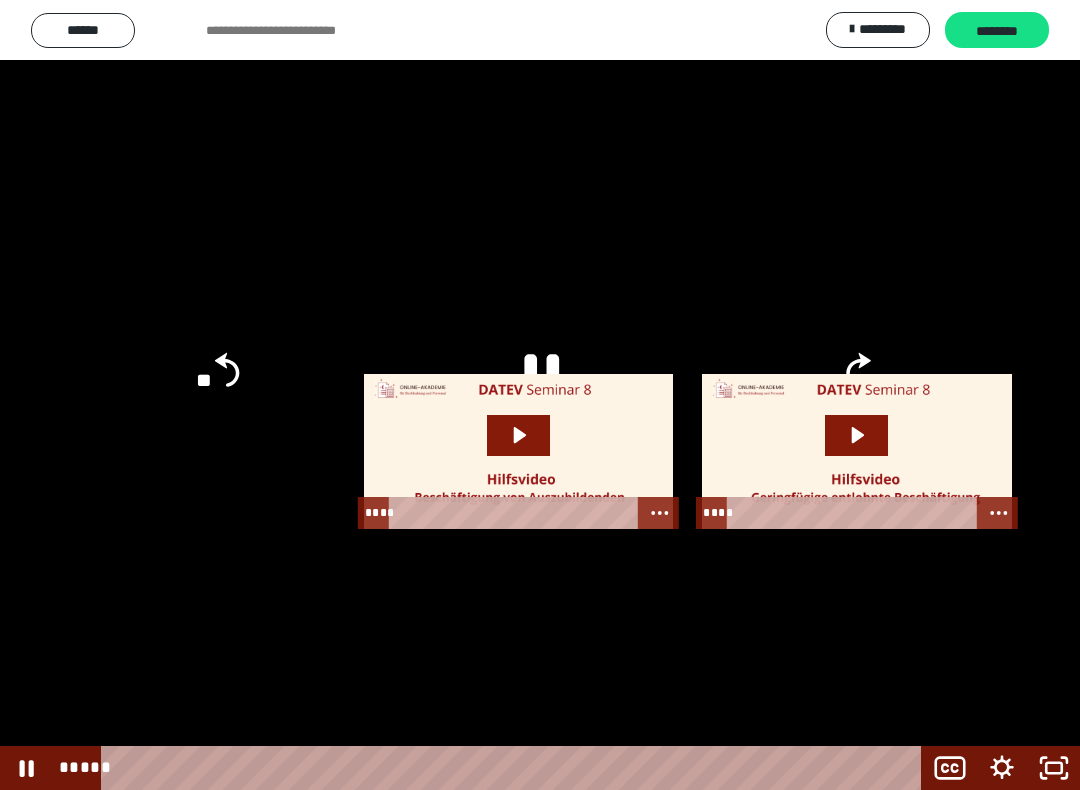 click 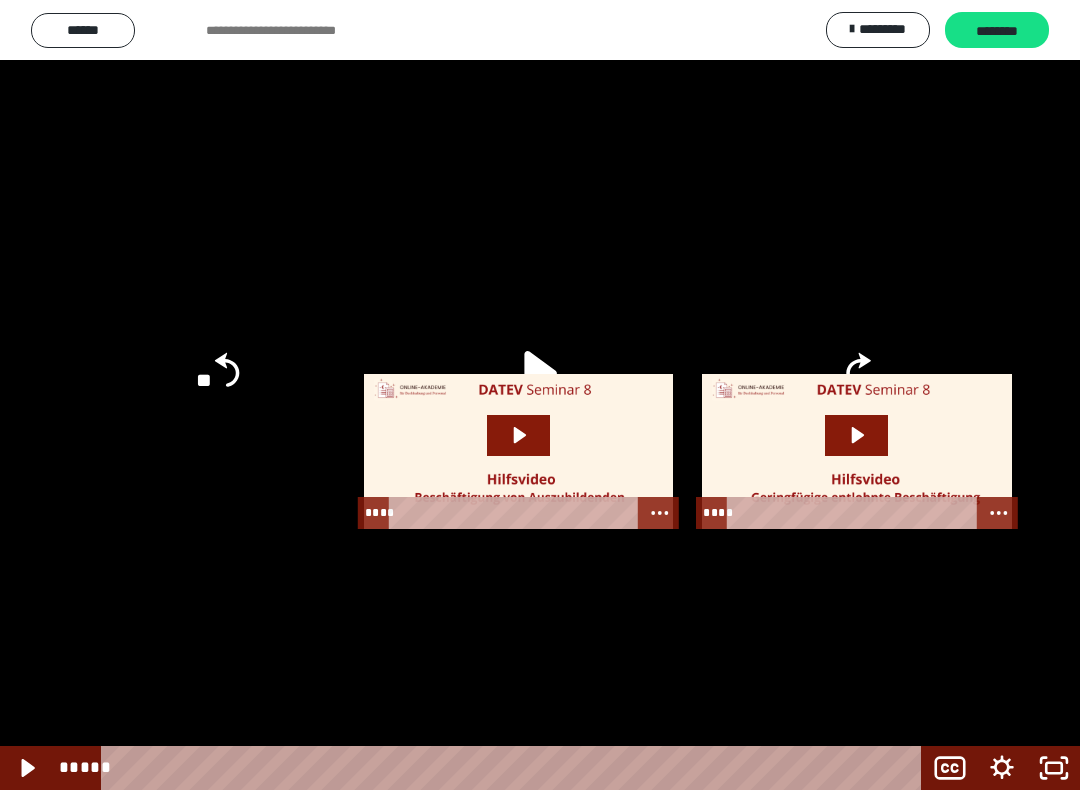 click 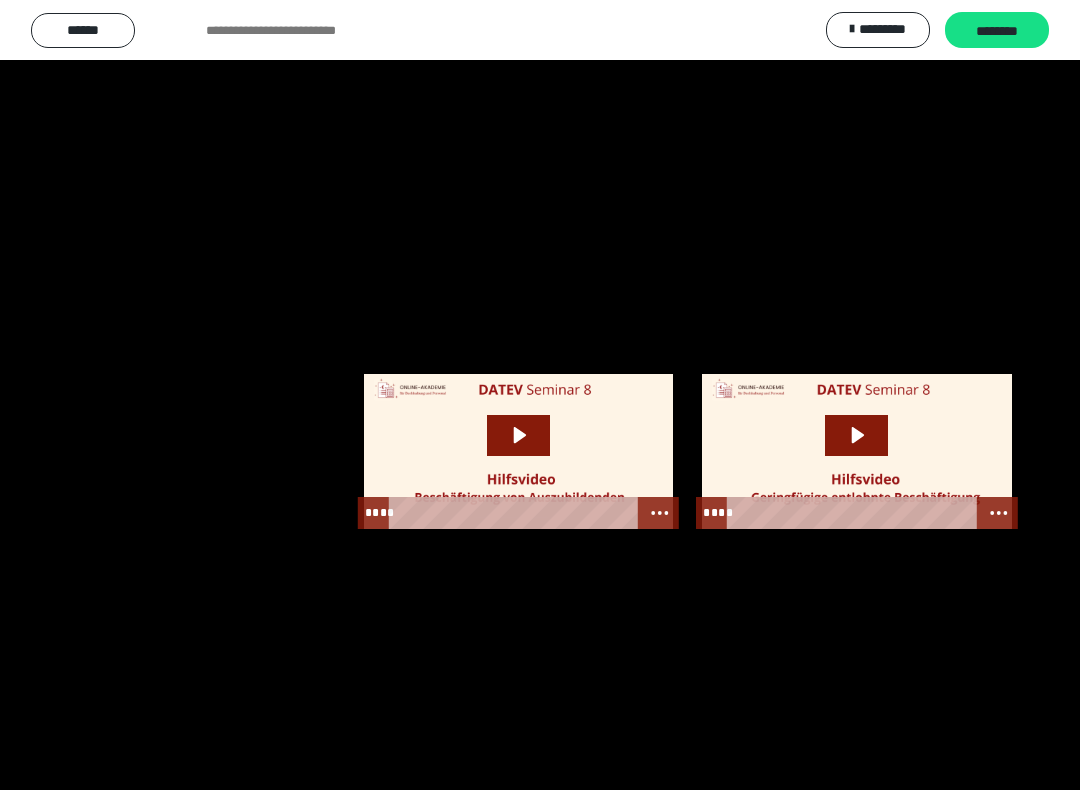 click at bounding box center [540, 395] 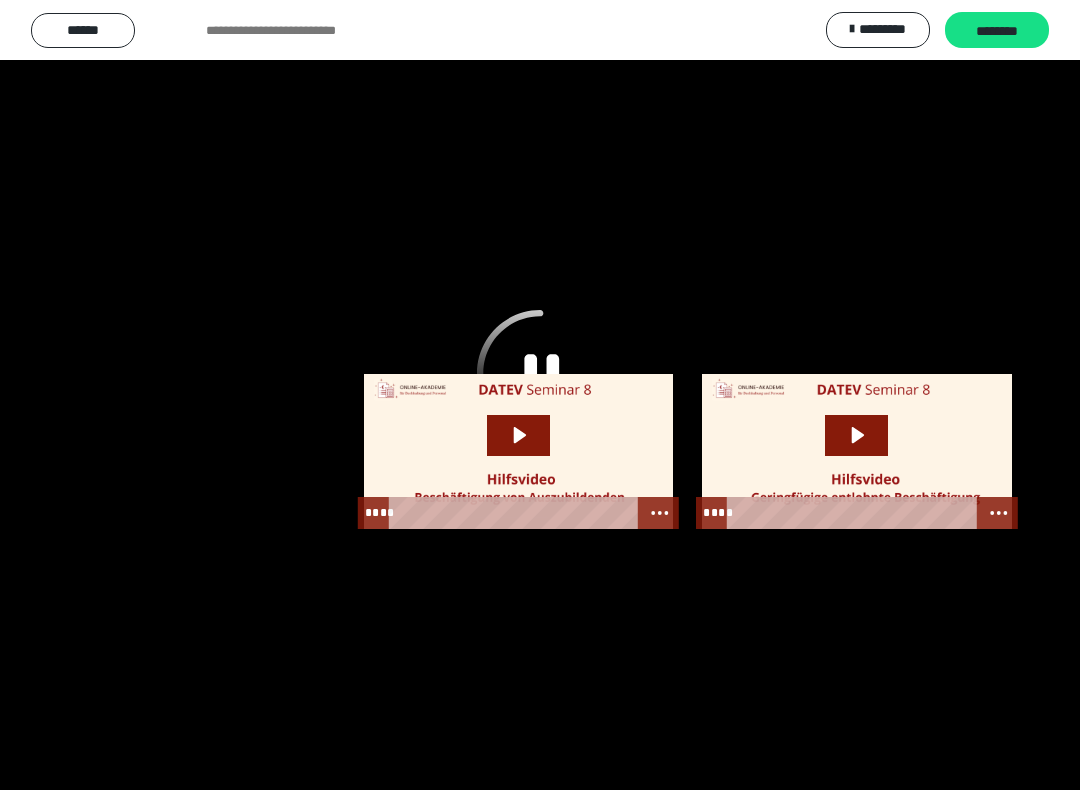 click 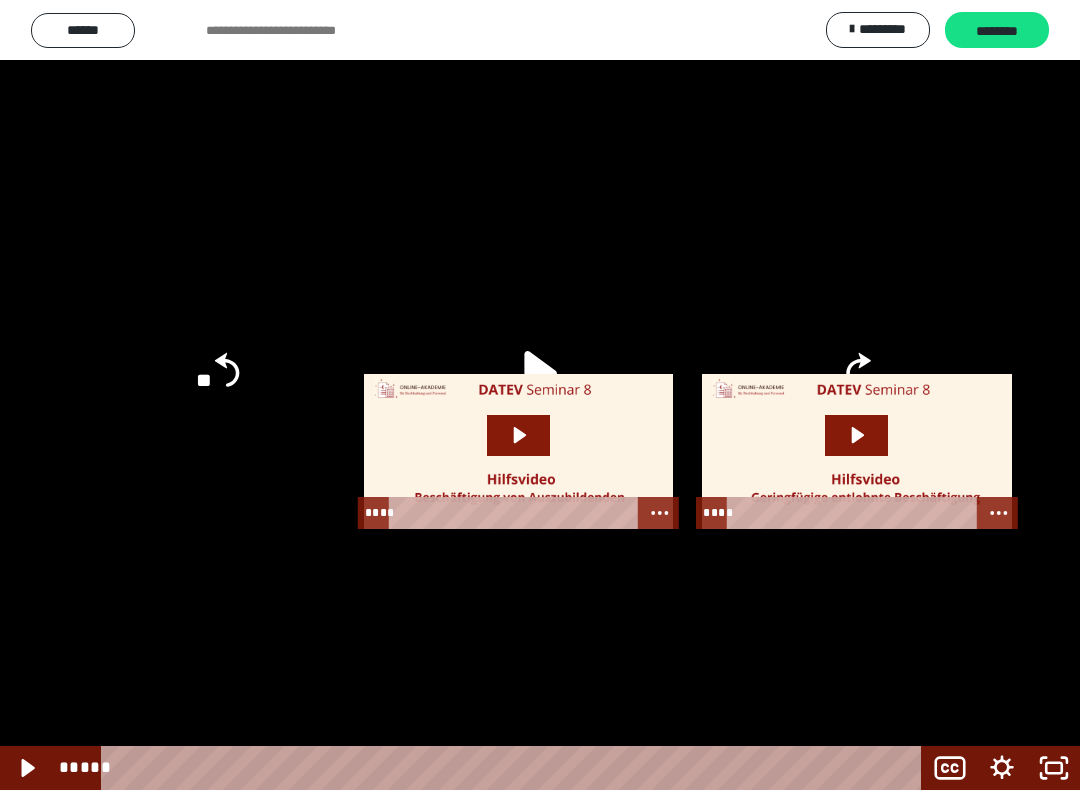 click 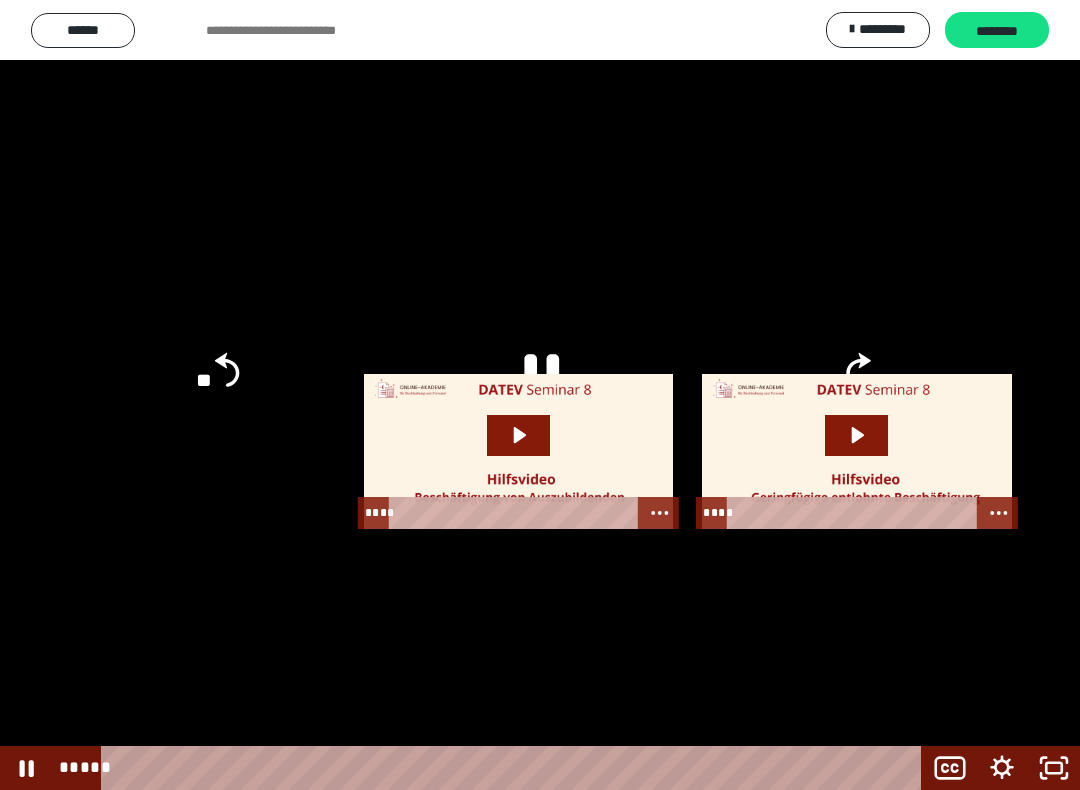 click 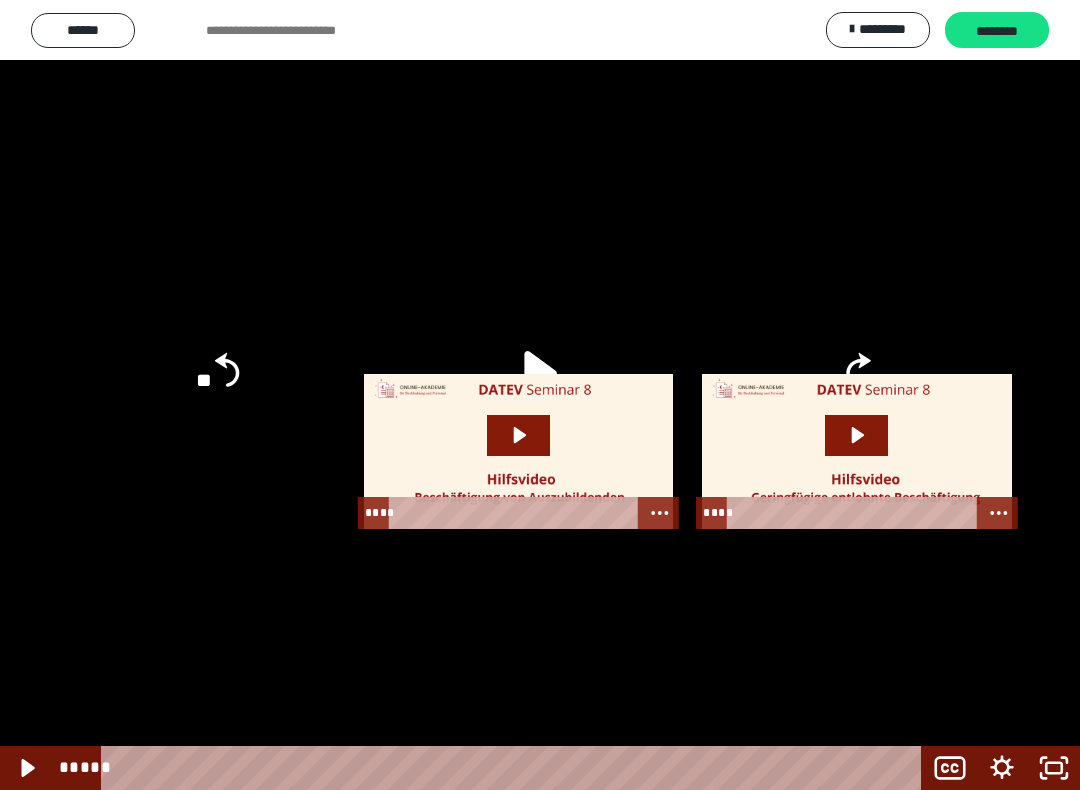 click 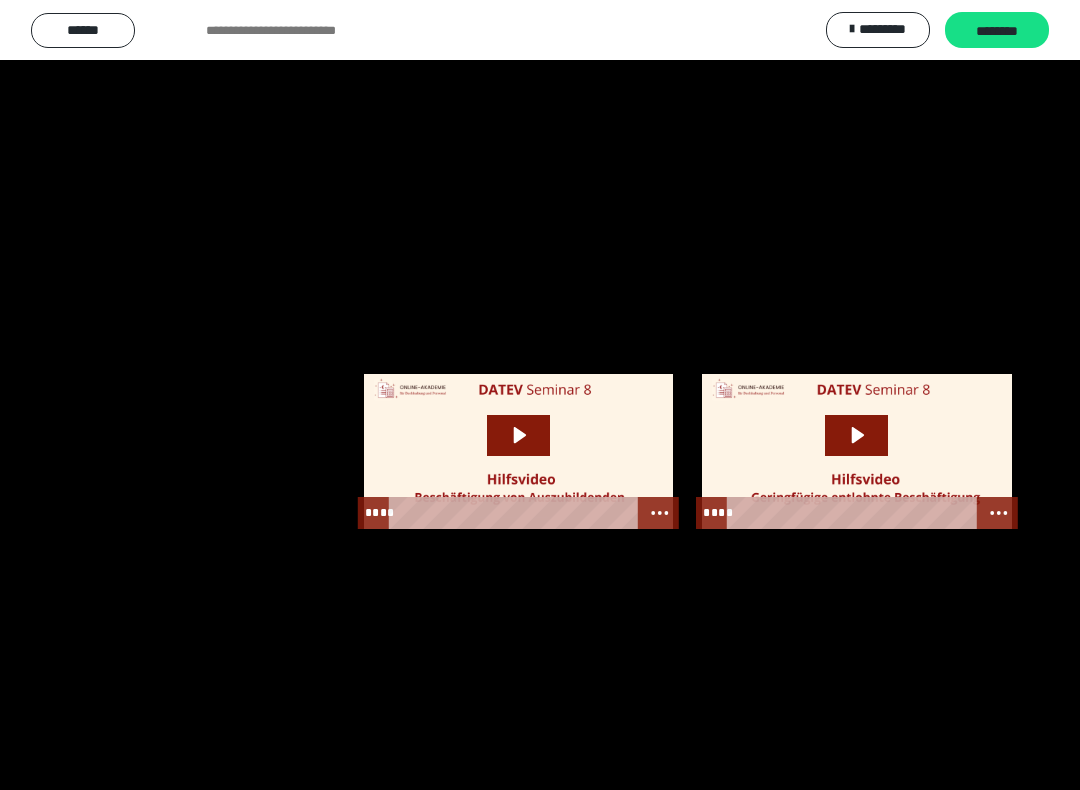 click at bounding box center (540, 395) 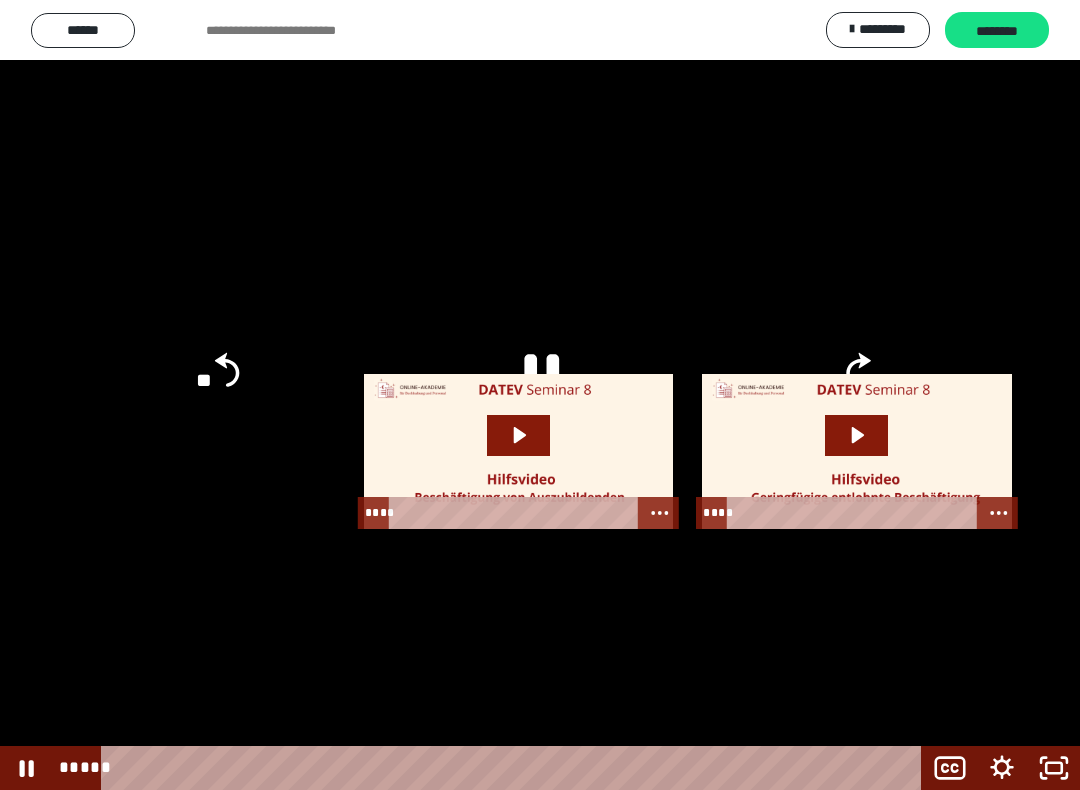 click 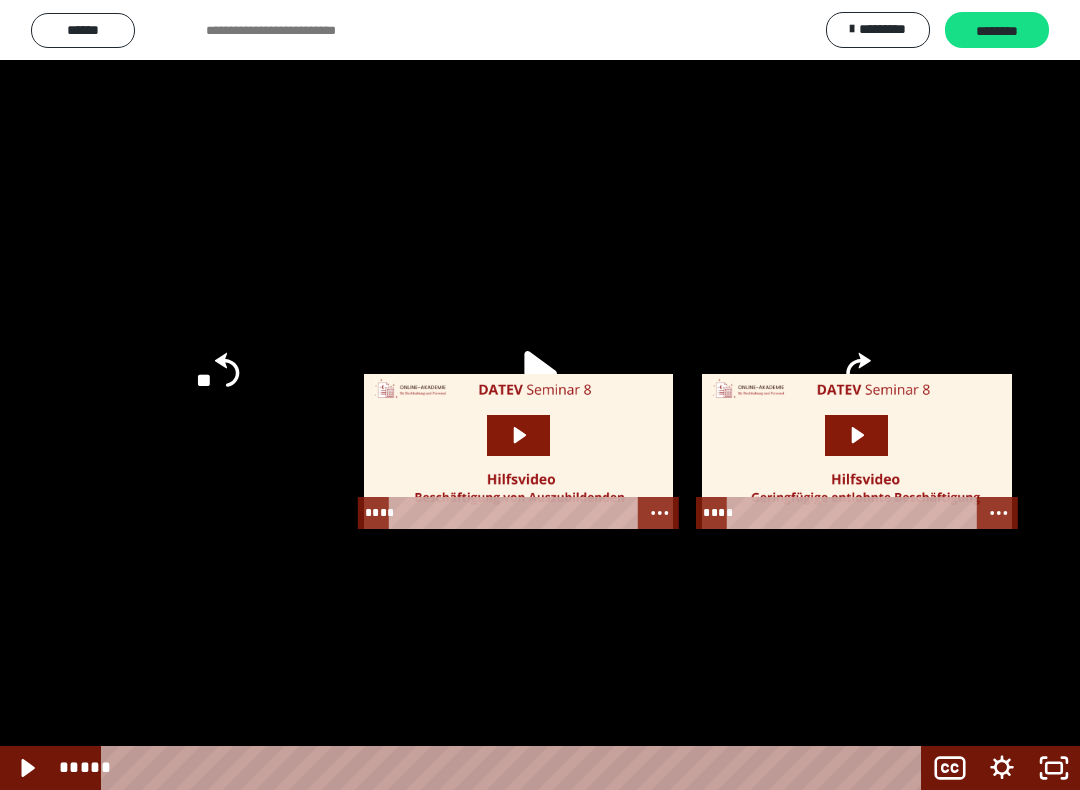click 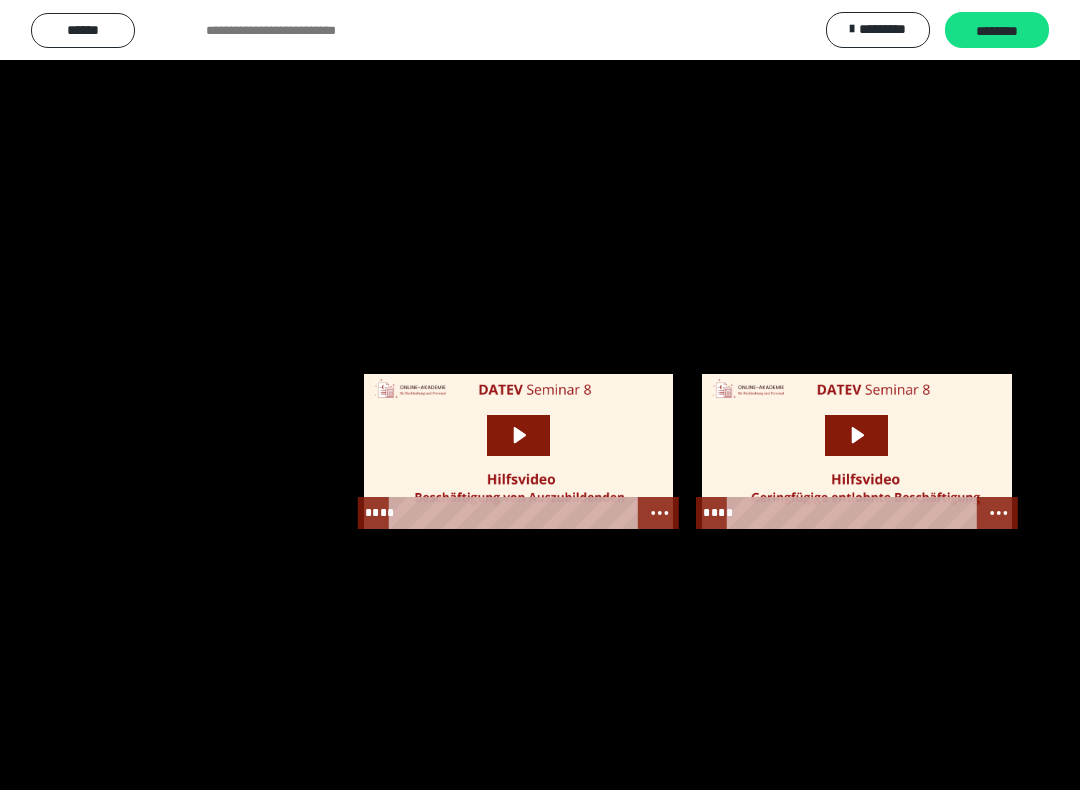 click at bounding box center (540, 395) 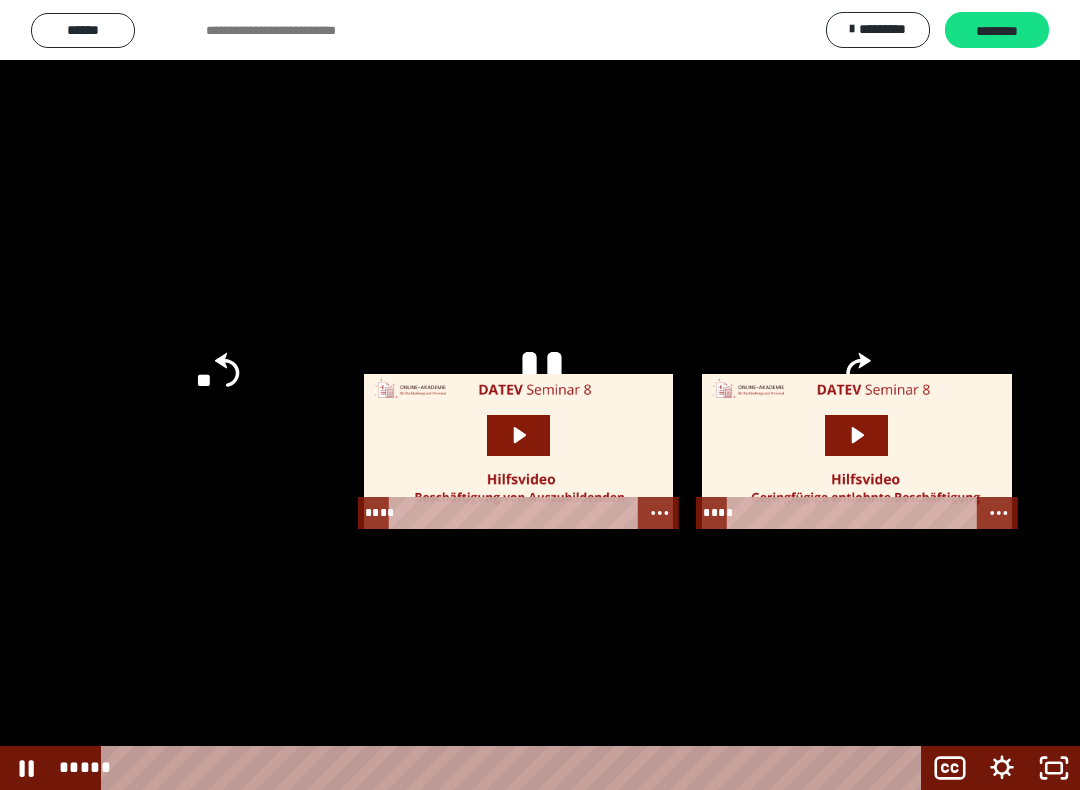 click 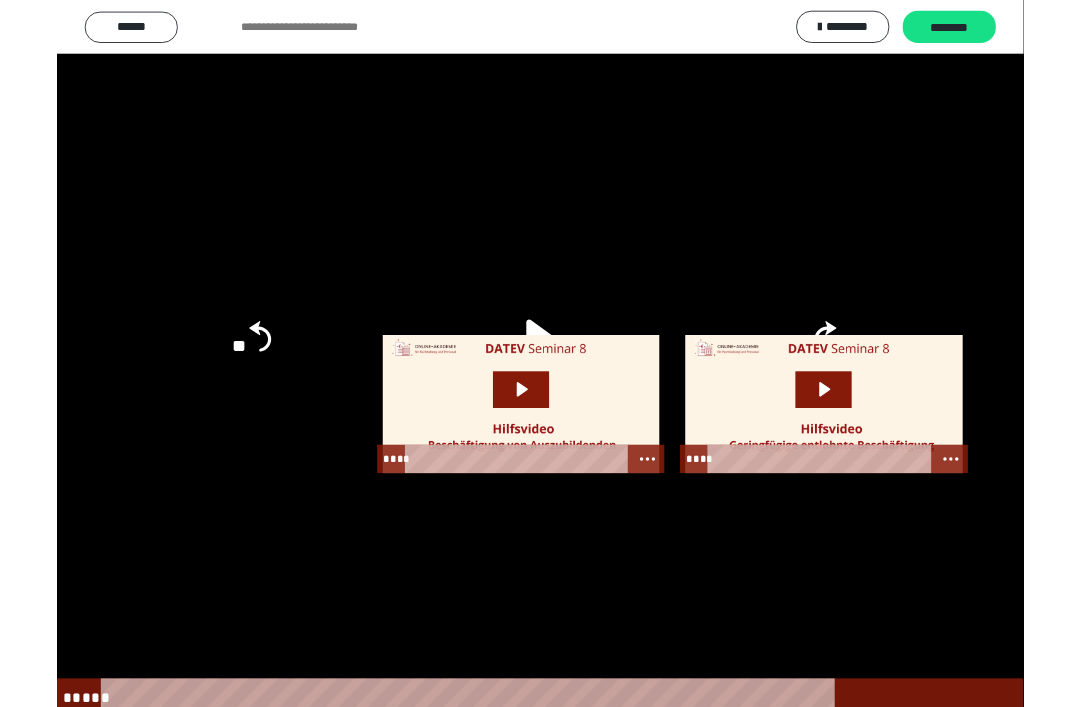 scroll, scrollTop: 0, scrollLeft: 0, axis: both 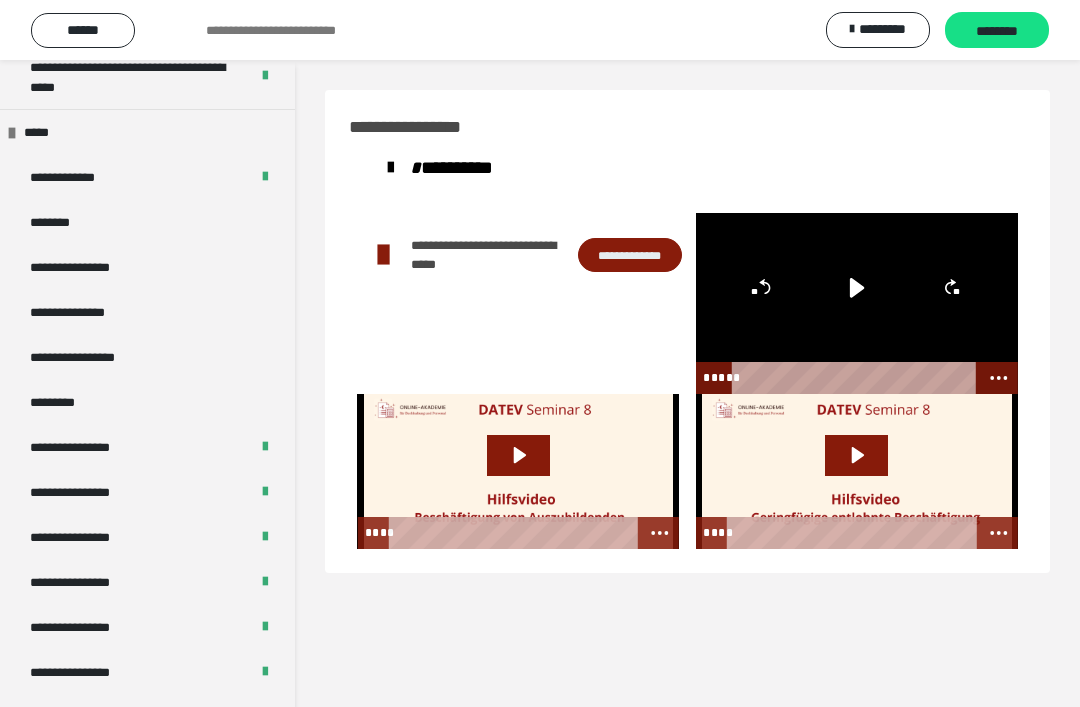 click on "**********" at bounding box center [147, 267] 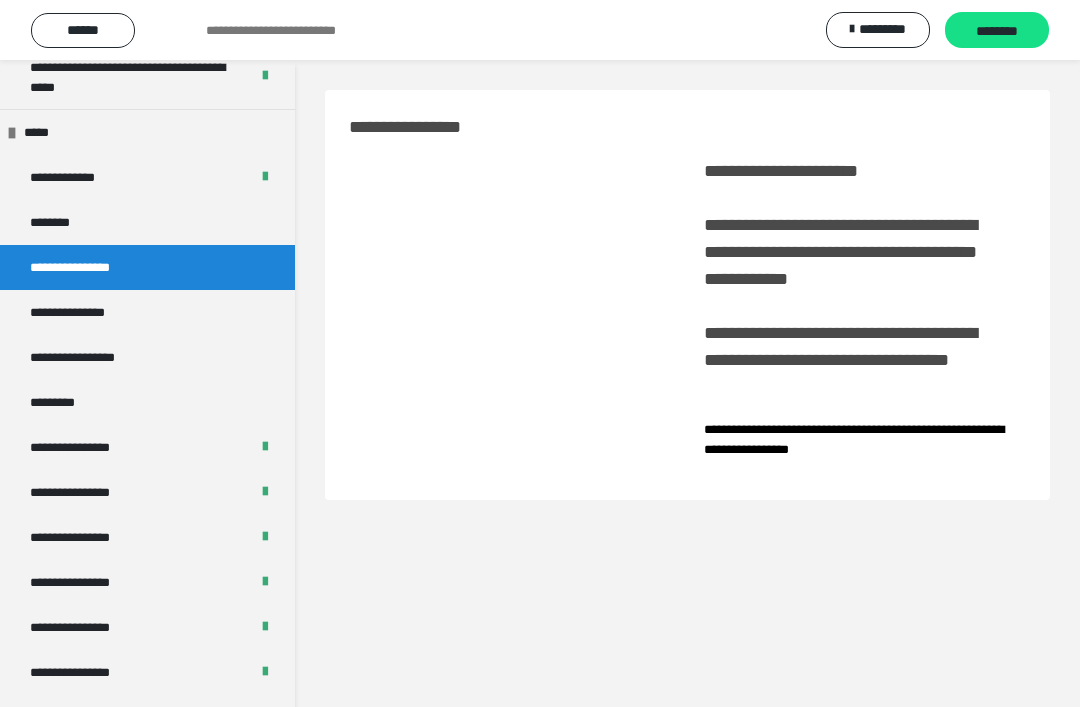 click on "**********" at bounding box center [147, 357] 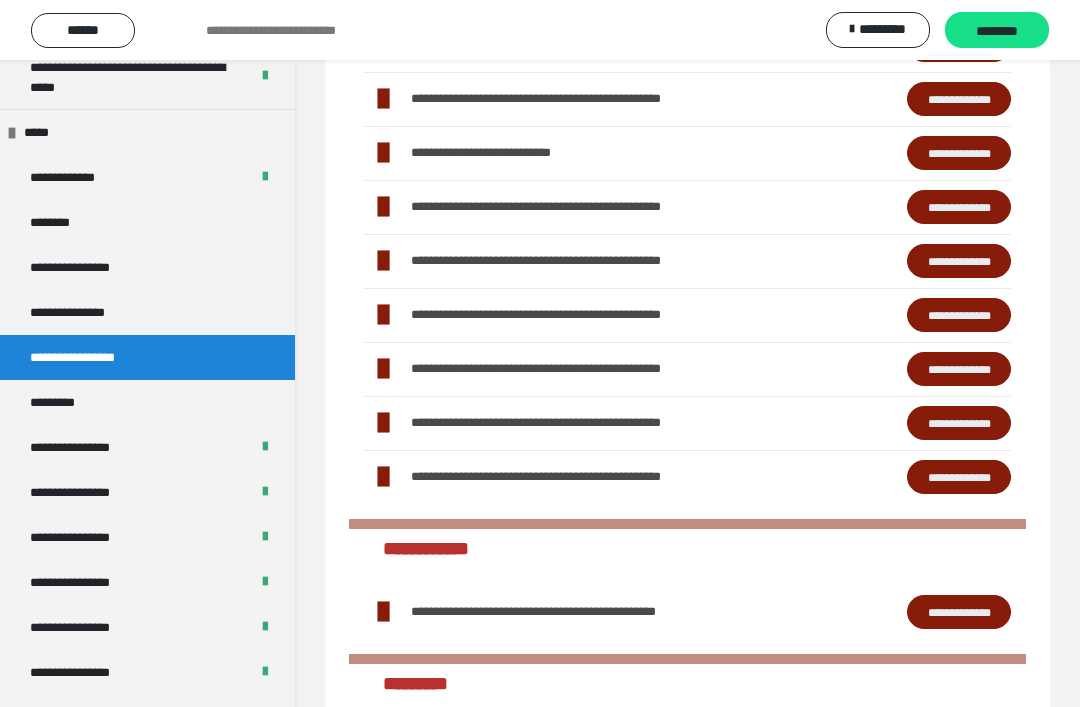 scroll, scrollTop: 581, scrollLeft: 0, axis: vertical 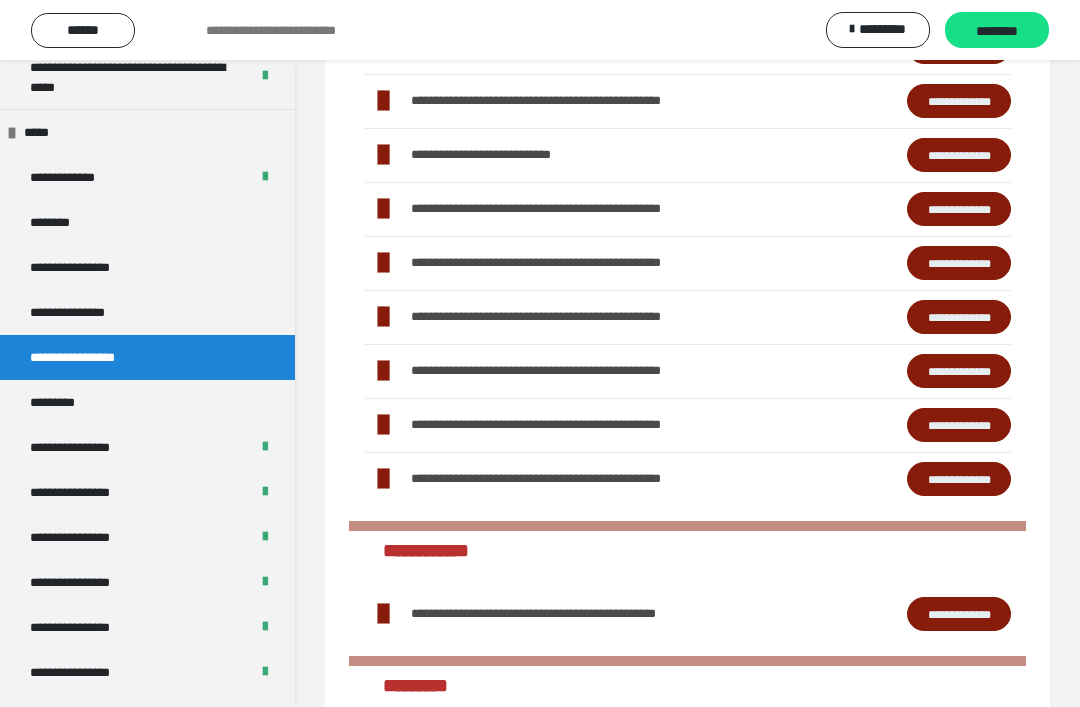 click on "**********" at bounding box center [591, 263] 